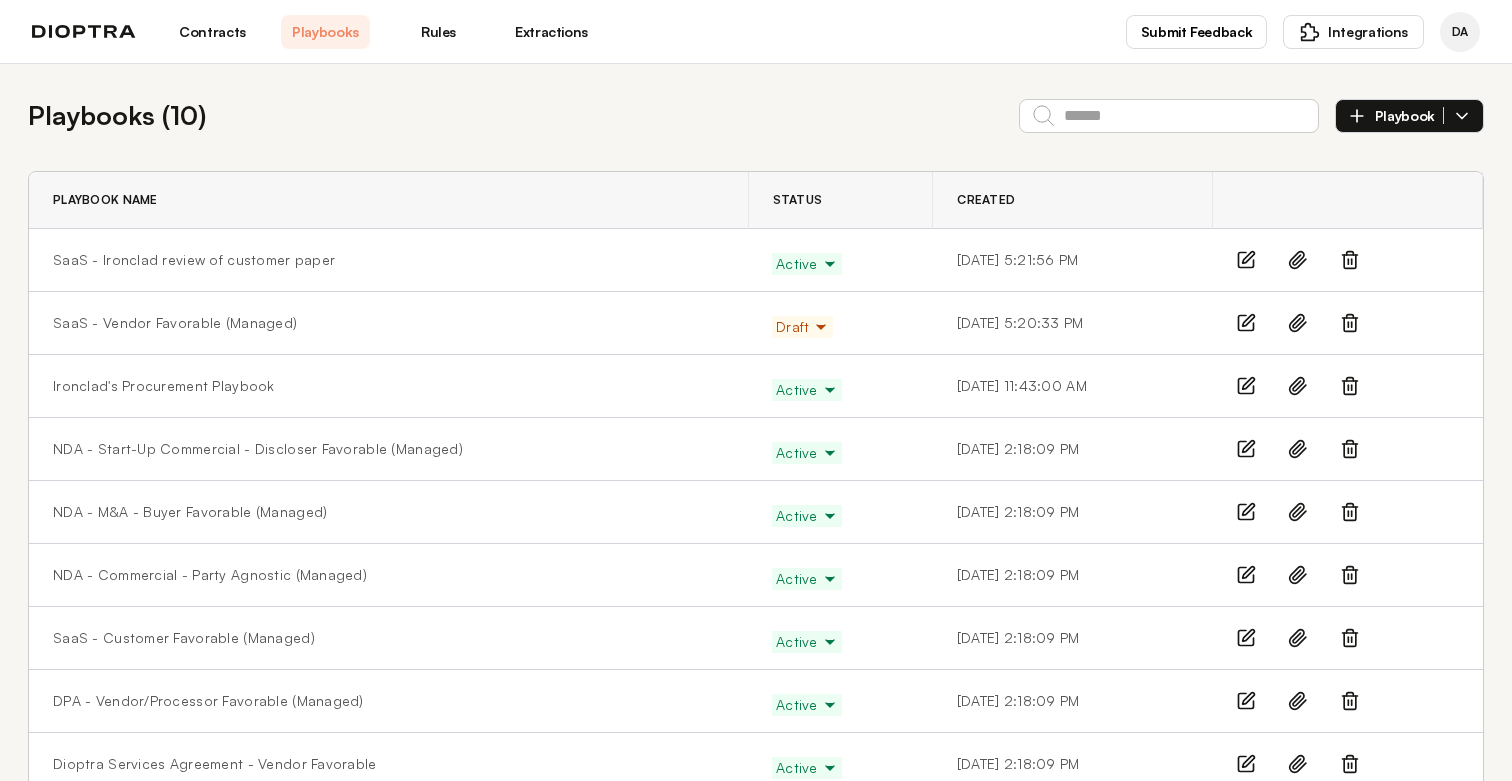 scroll, scrollTop: 0, scrollLeft: 0, axis: both 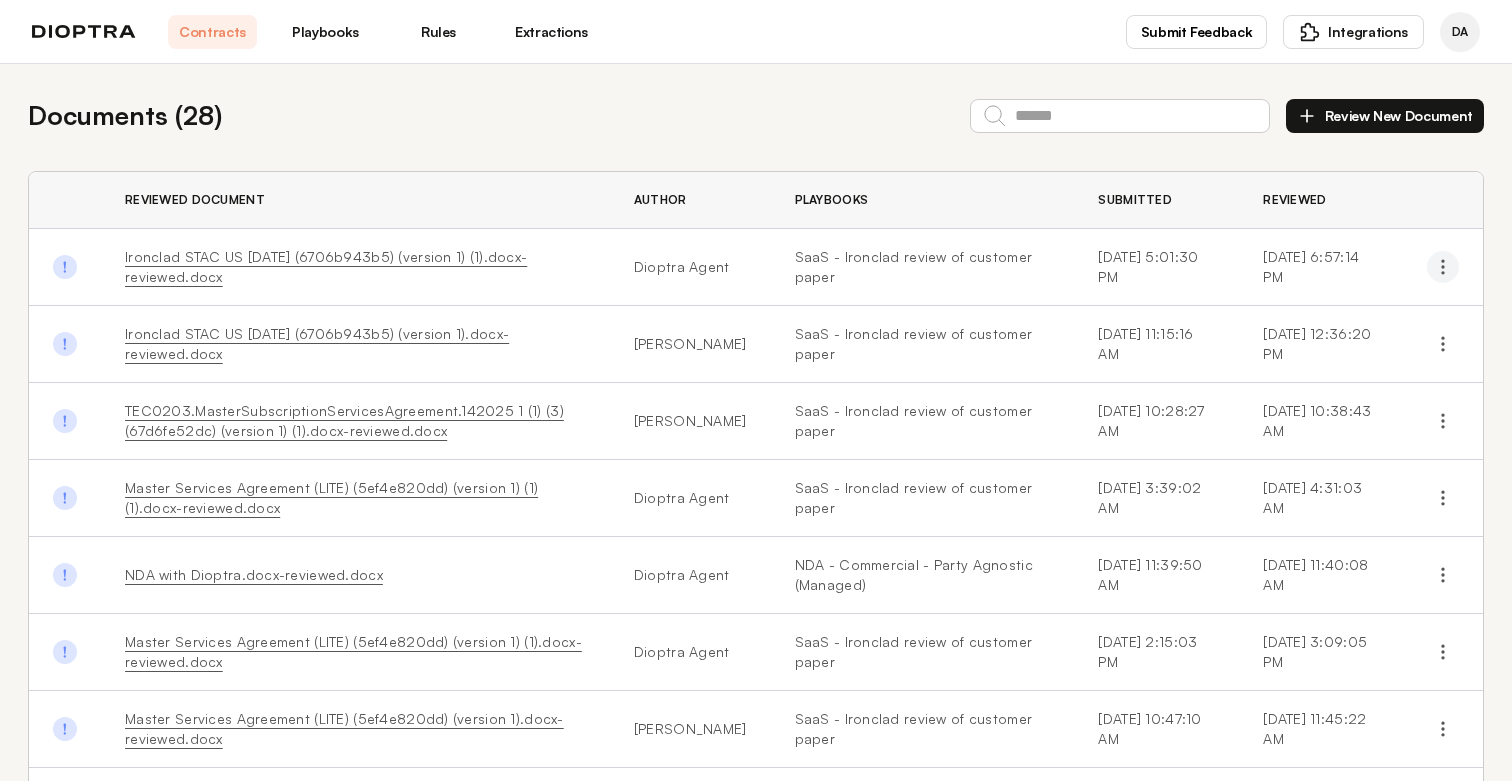 click 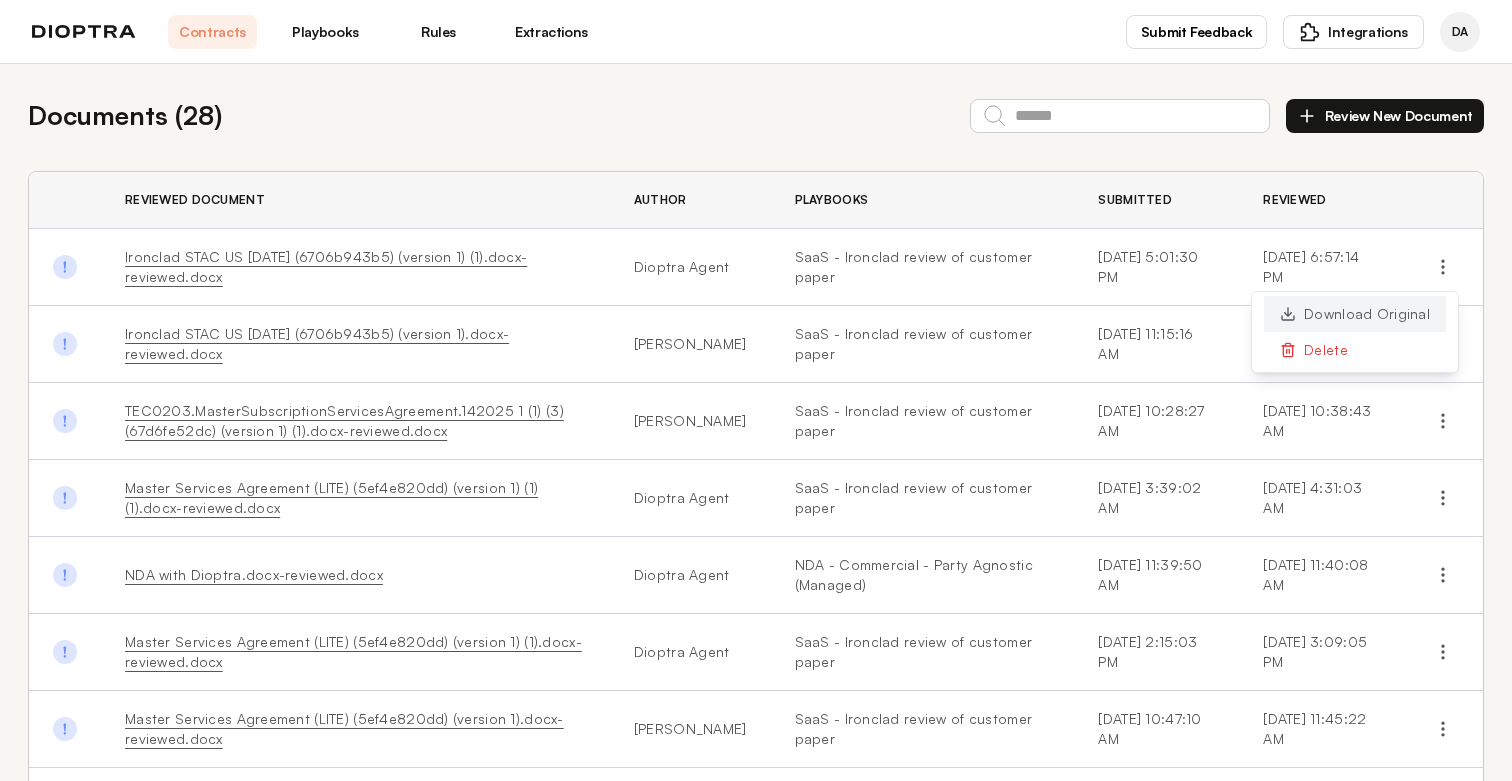 click on "Download Original" at bounding box center (1355, 314) 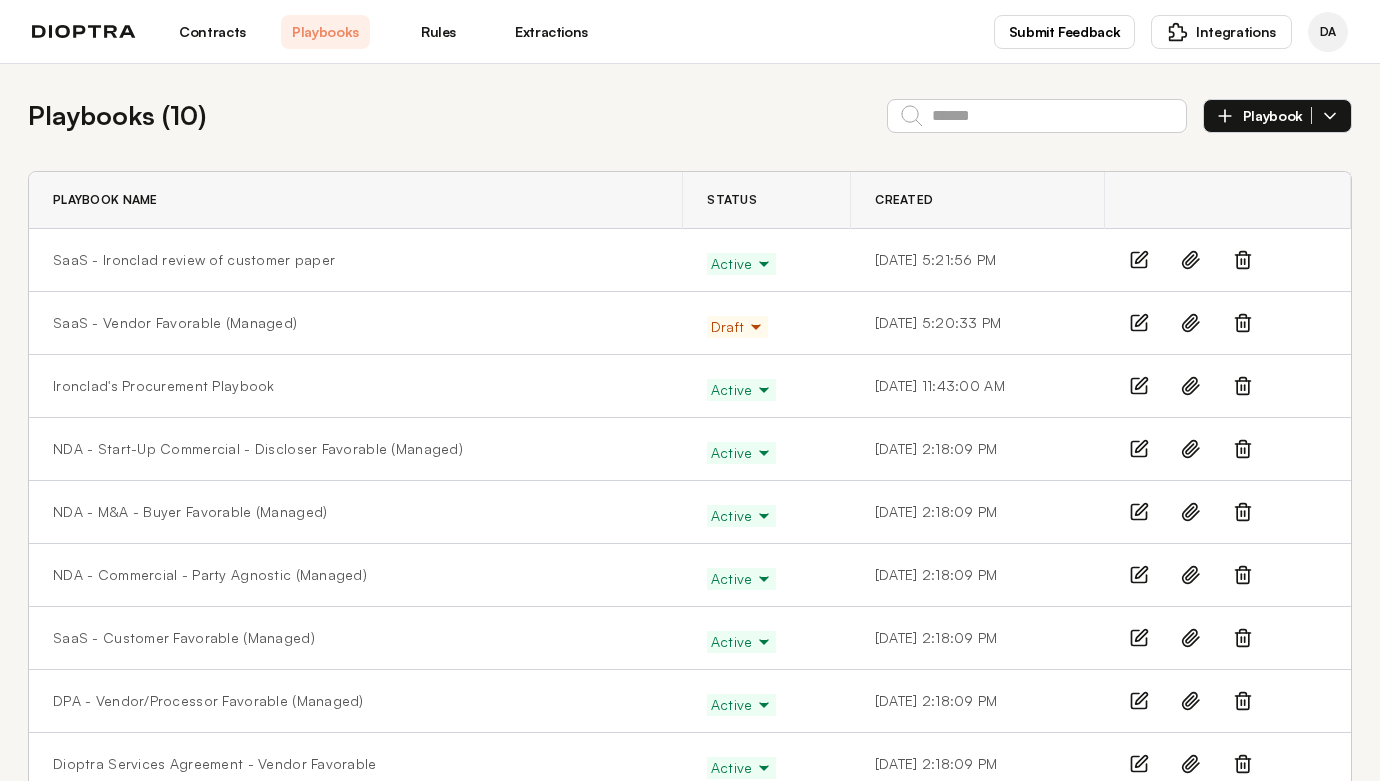scroll, scrollTop: 0, scrollLeft: 0, axis: both 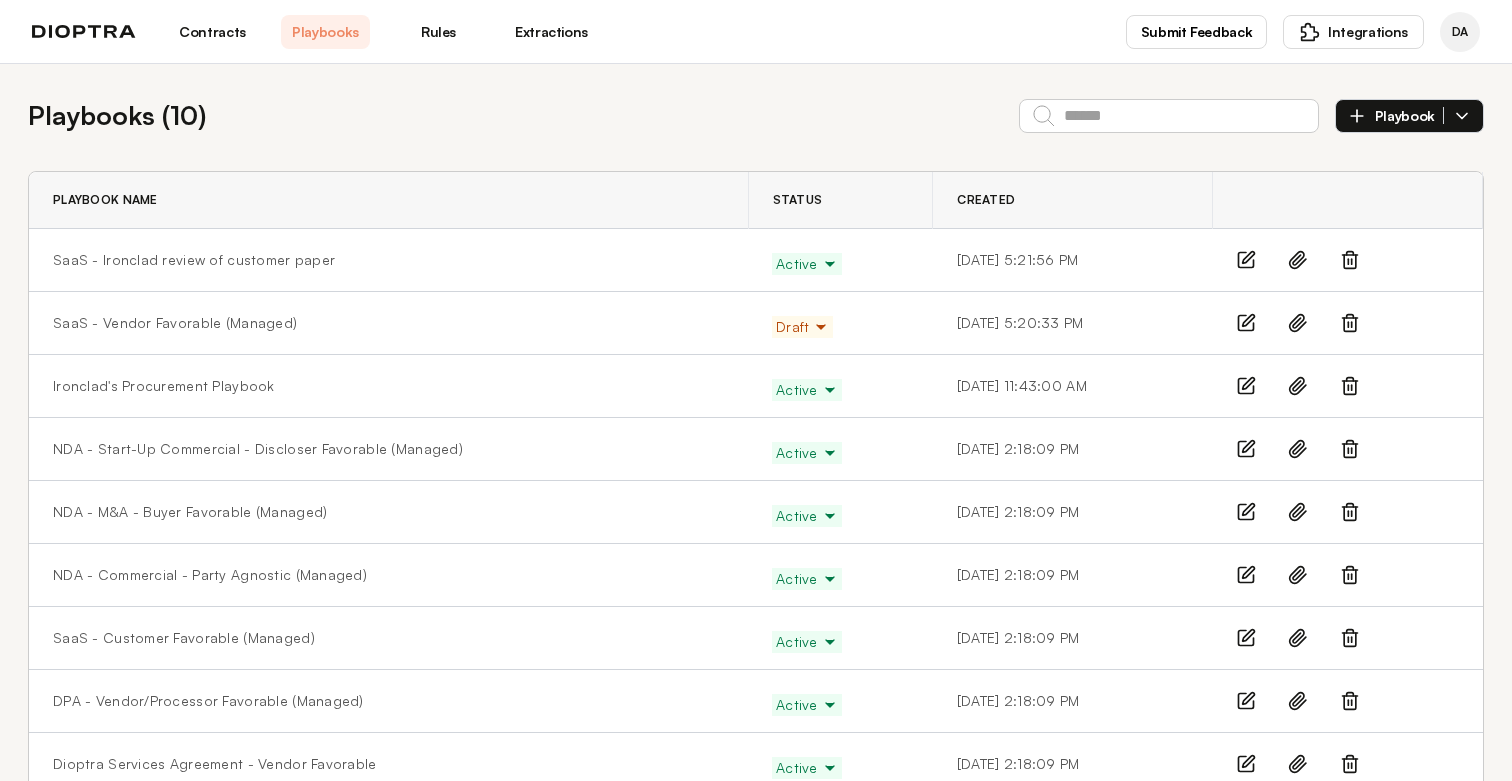 click on "Contracts" at bounding box center [212, 32] 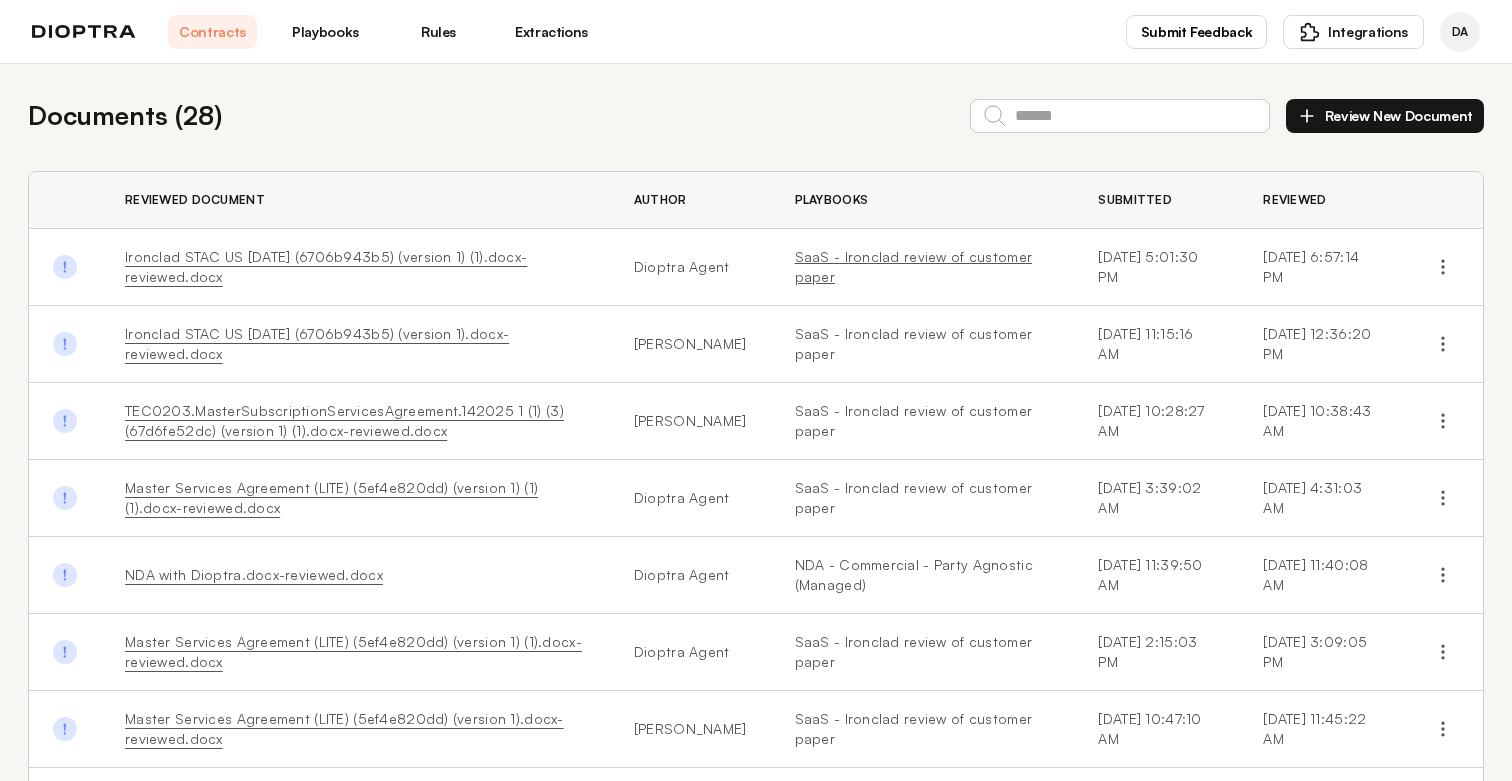 click on "SaaS - Ironclad review of customer paper" at bounding box center (923, 267) 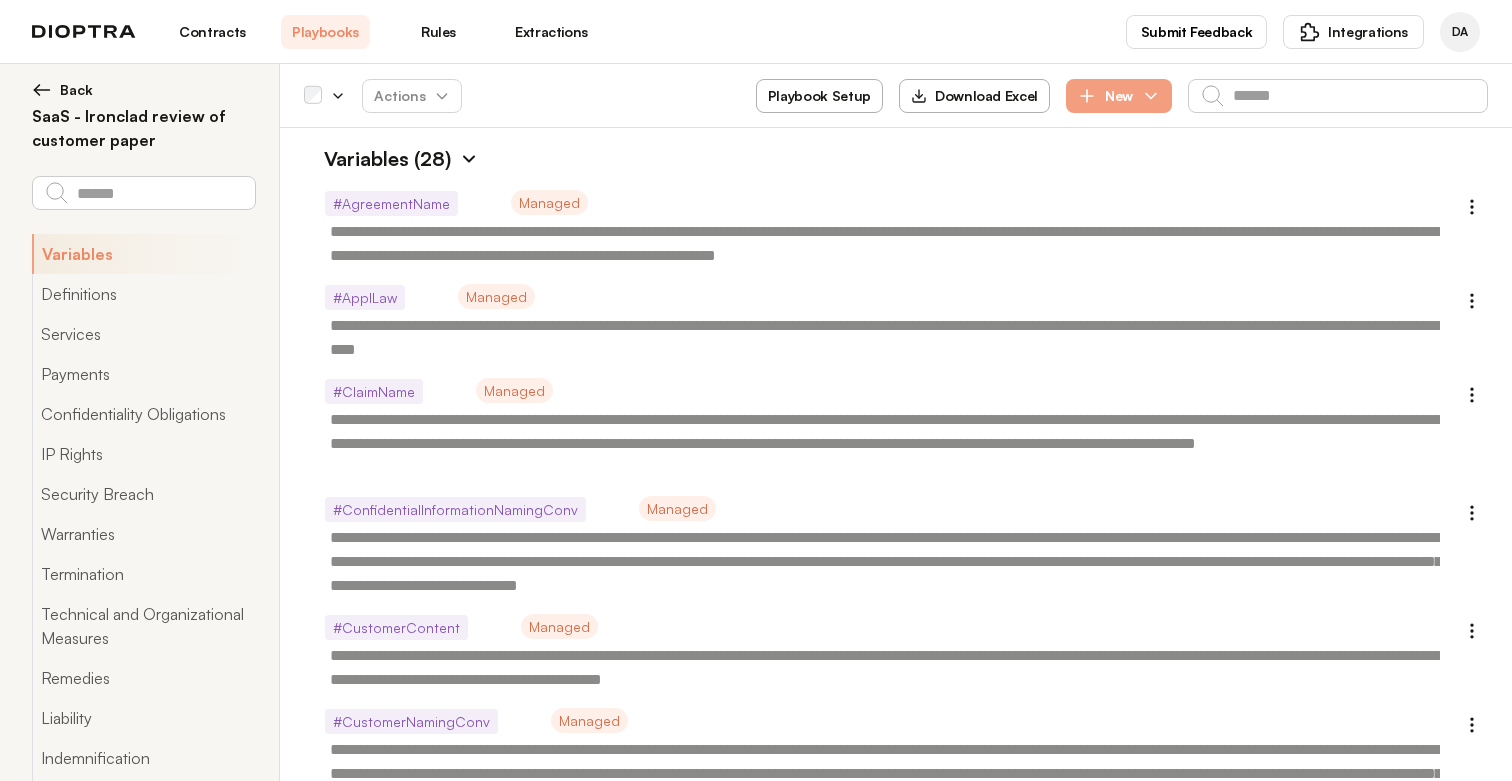 click on "Playbook Setup" at bounding box center [819, 96] 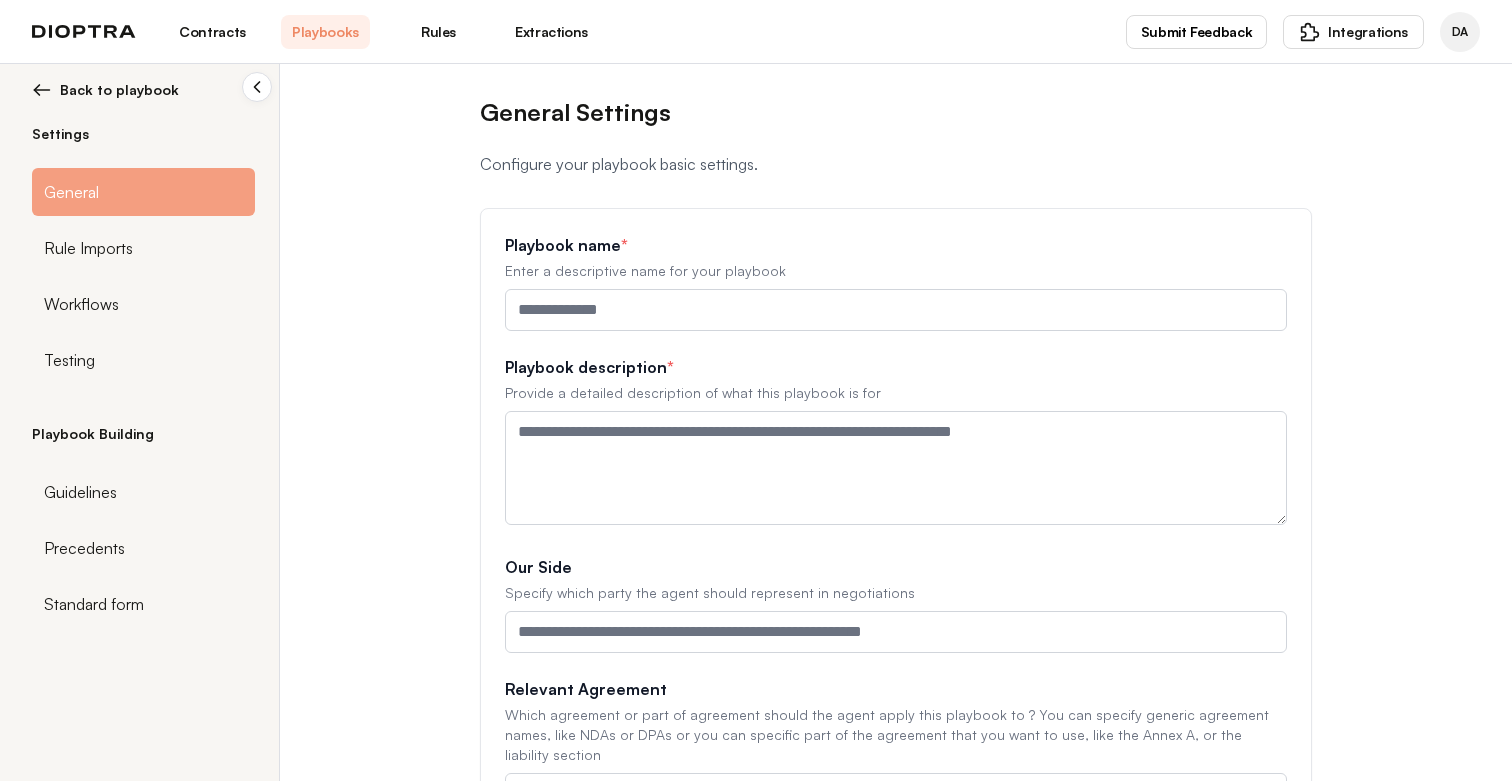 type on "**********" 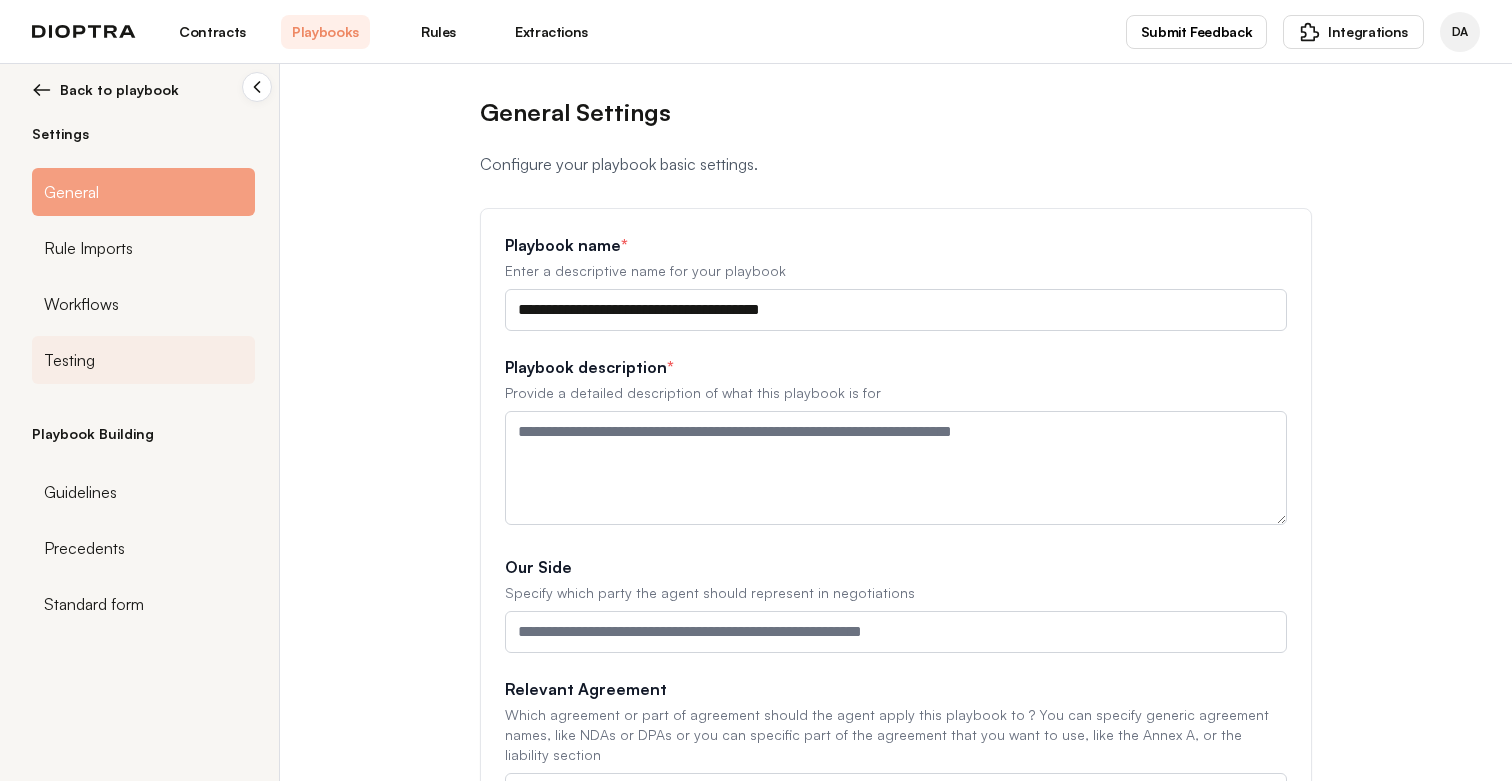 click on "Testing" at bounding box center [69, 360] 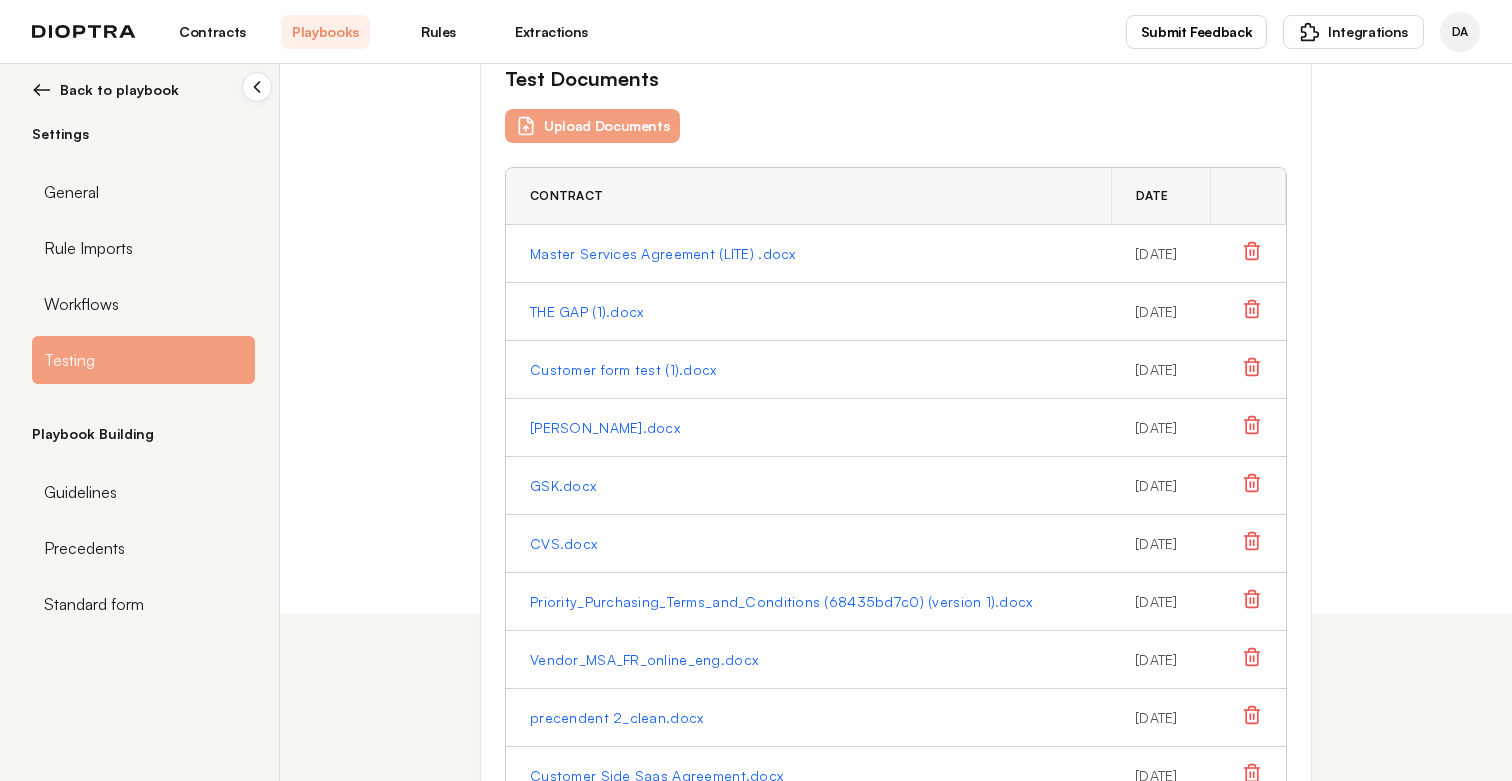 scroll, scrollTop: 174, scrollLeft: 0, axis: vertical 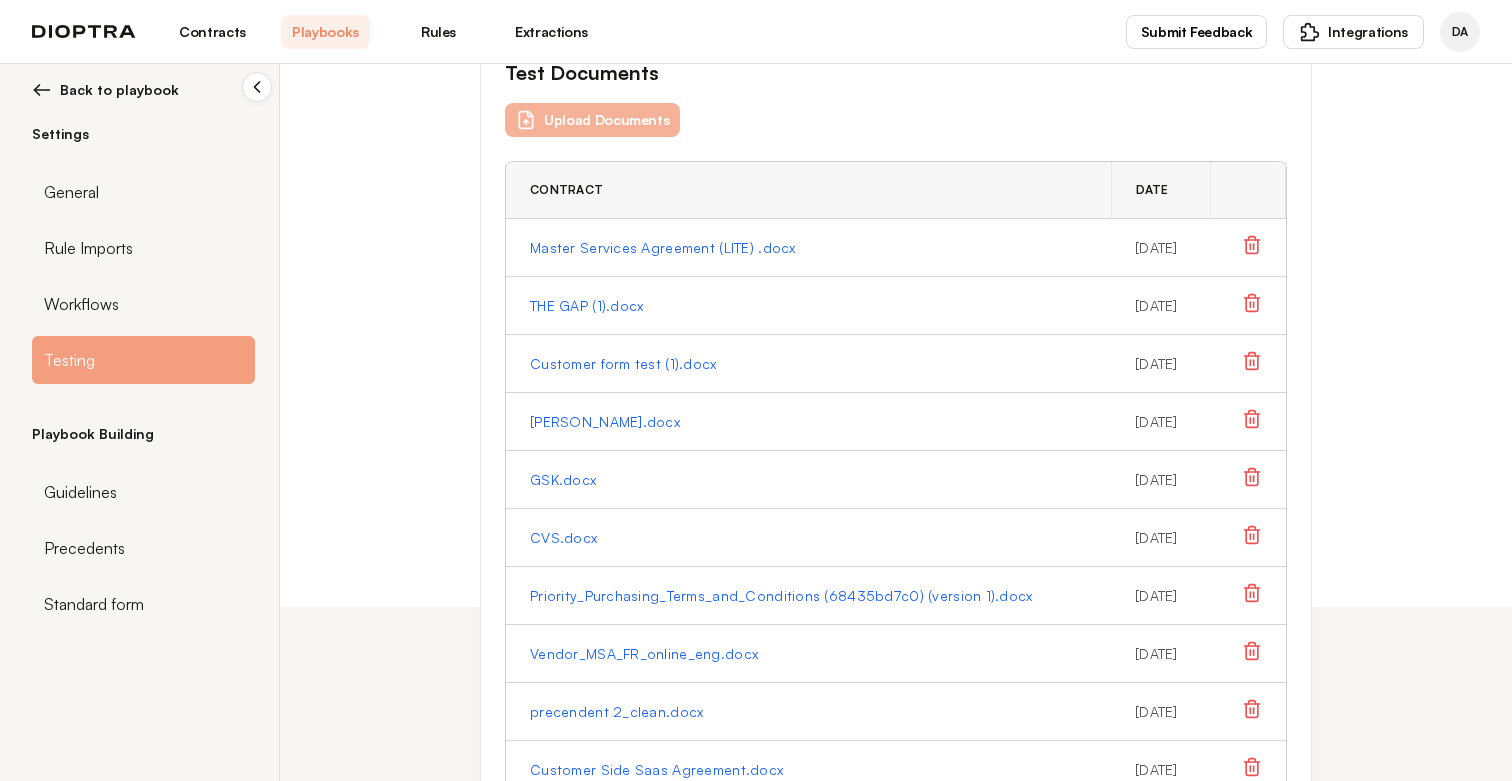 click on "Upload Documents" at bounding box center [592, 120] 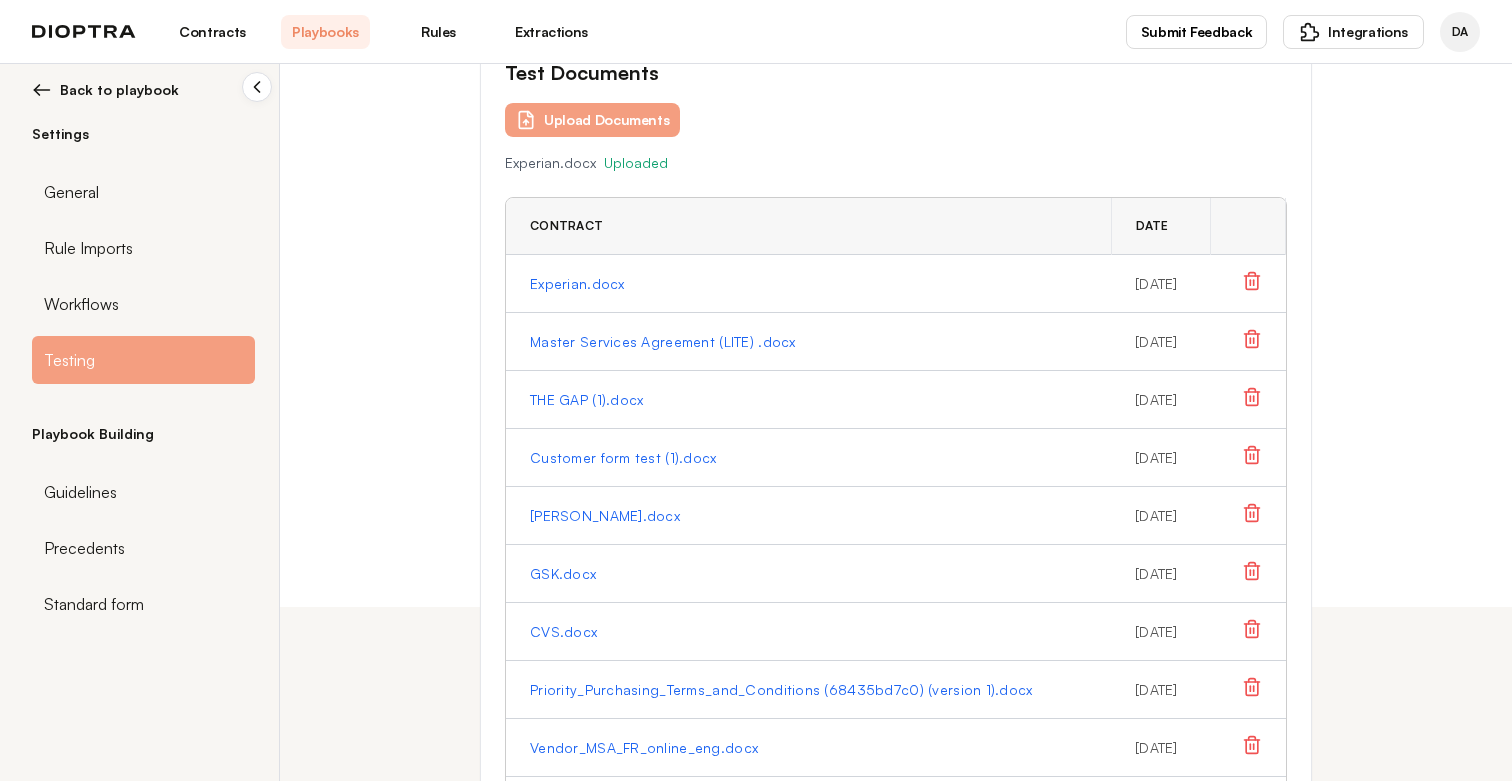 click on "Back to playbook" at bounding box center (119, 90) 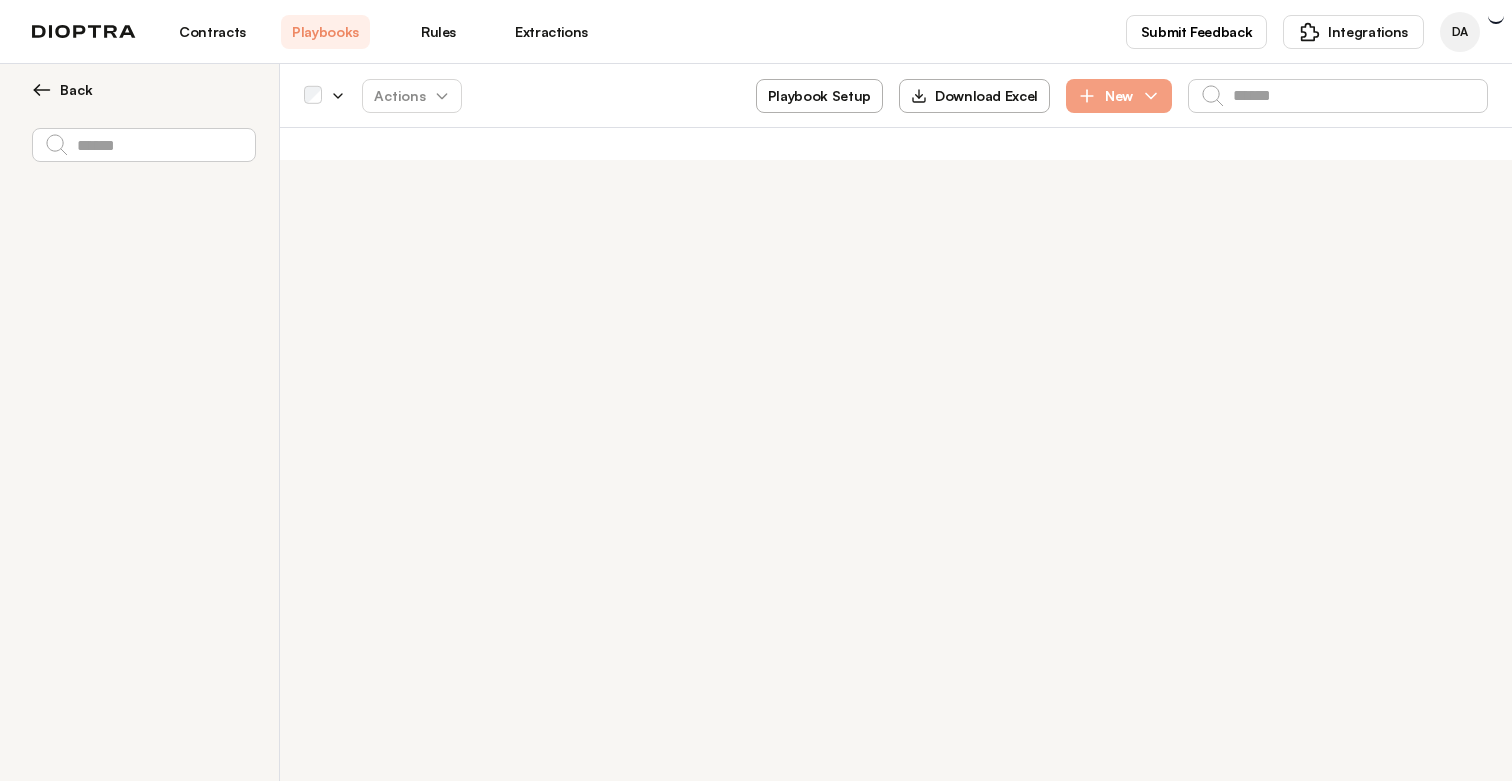 scroll, scrollTop: 0, scrollLeft: 0, axis: both 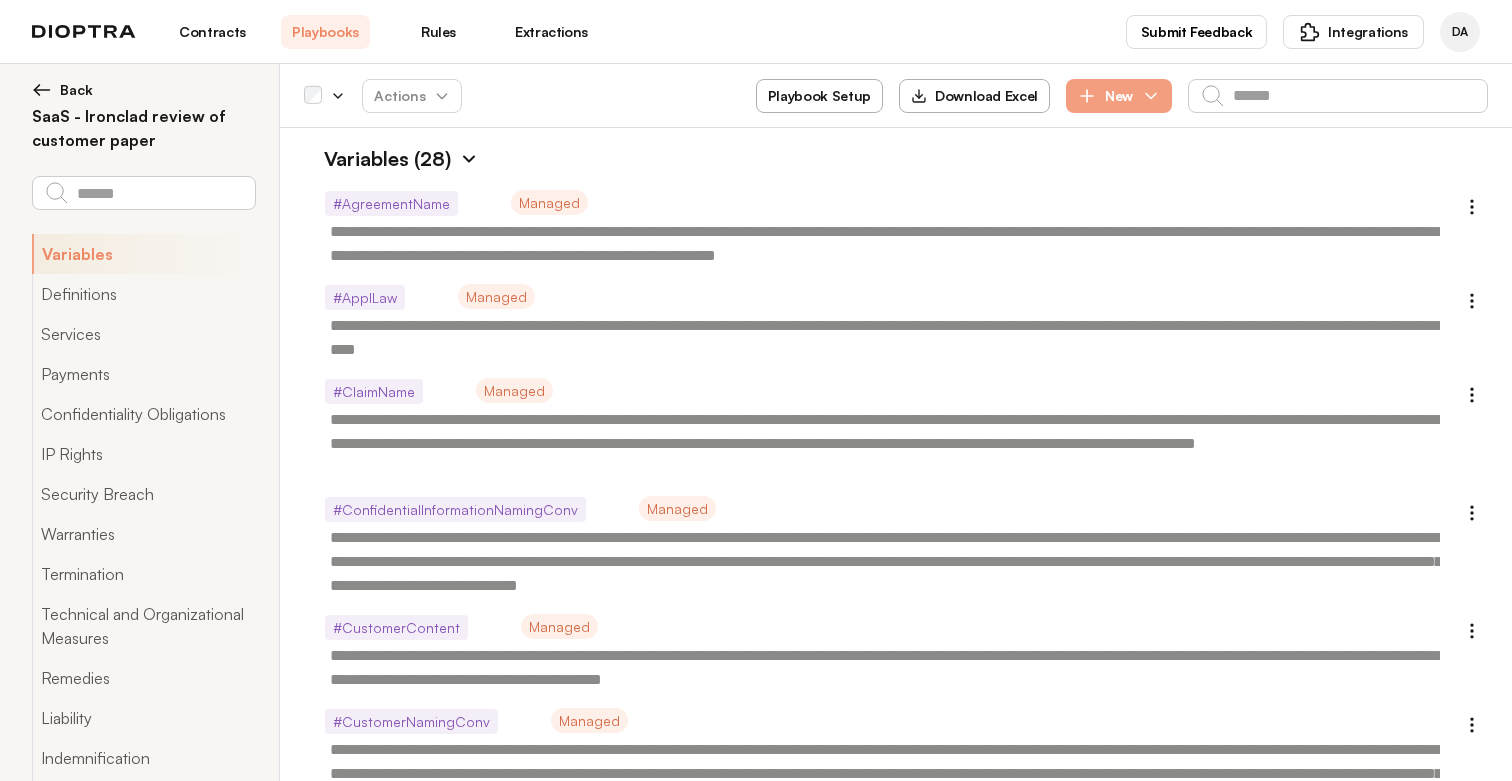 click on "Contracts" at bounding box center [212, 32] 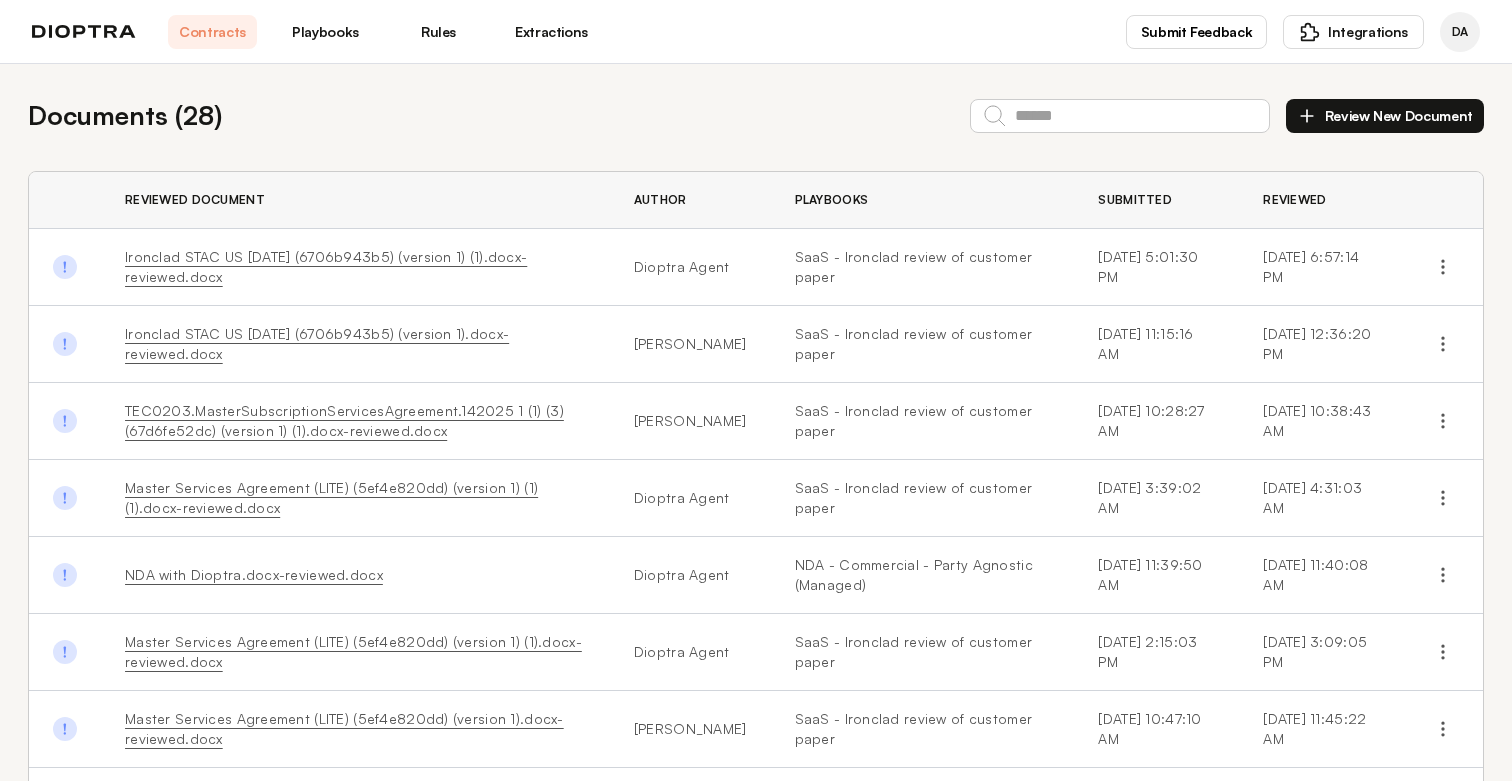 click on "Ironclad STAC US 10.03.24 (6706b943b5) (version 1) (1).docx-reviewed.docx" at bounding box center (326, 266) 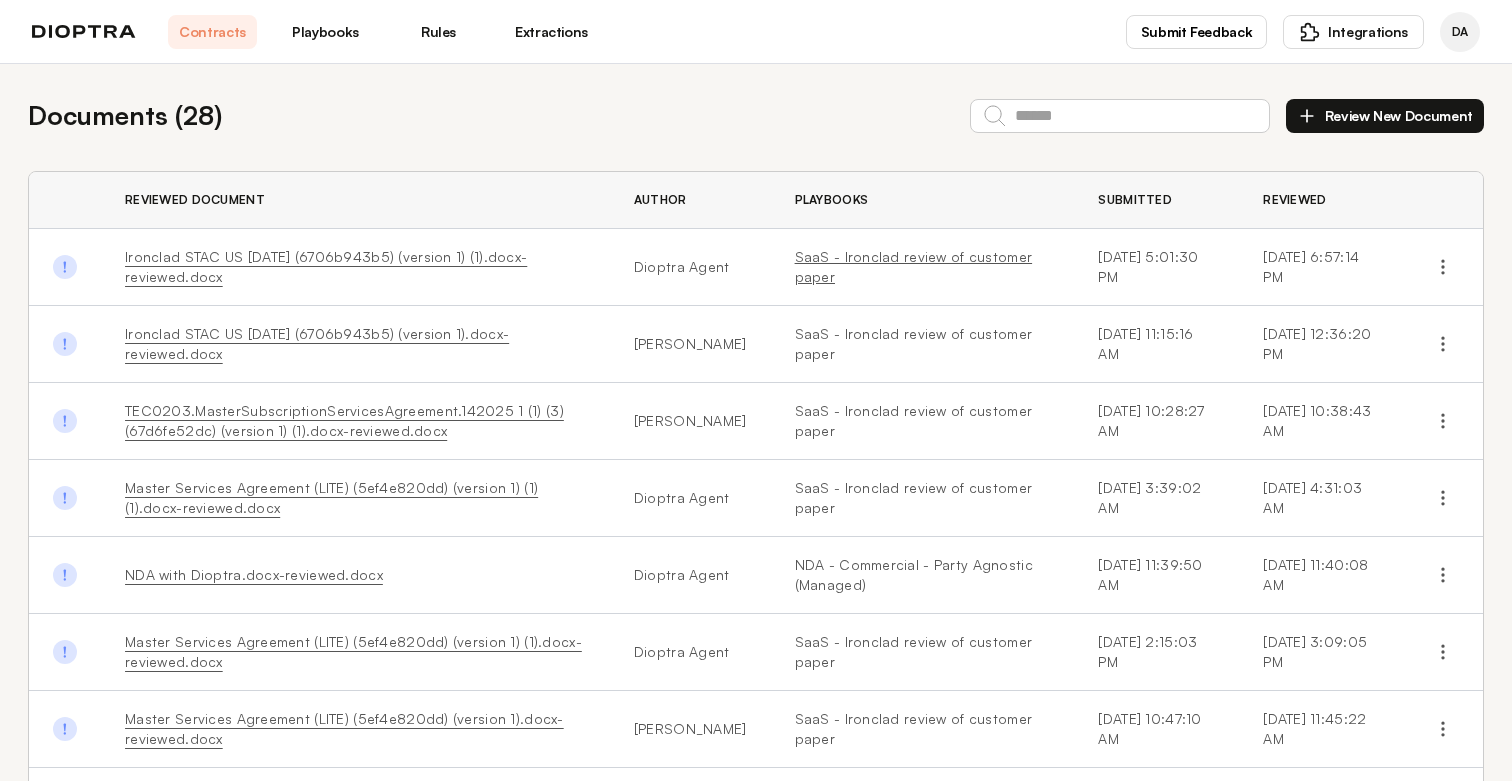 click on "SaaS - Ironclad review of customer paper" at bounding box center [923, 267] 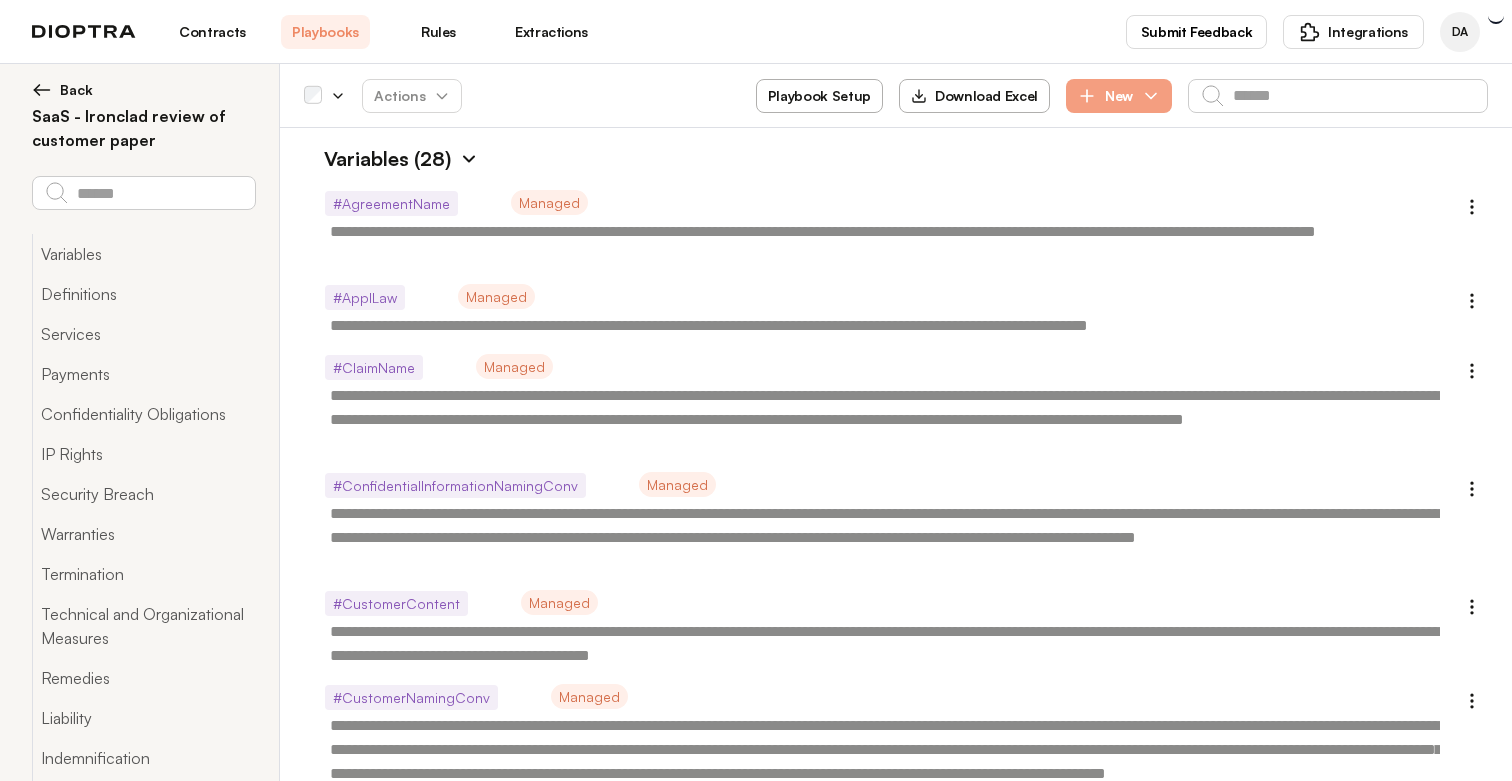 type on "*" 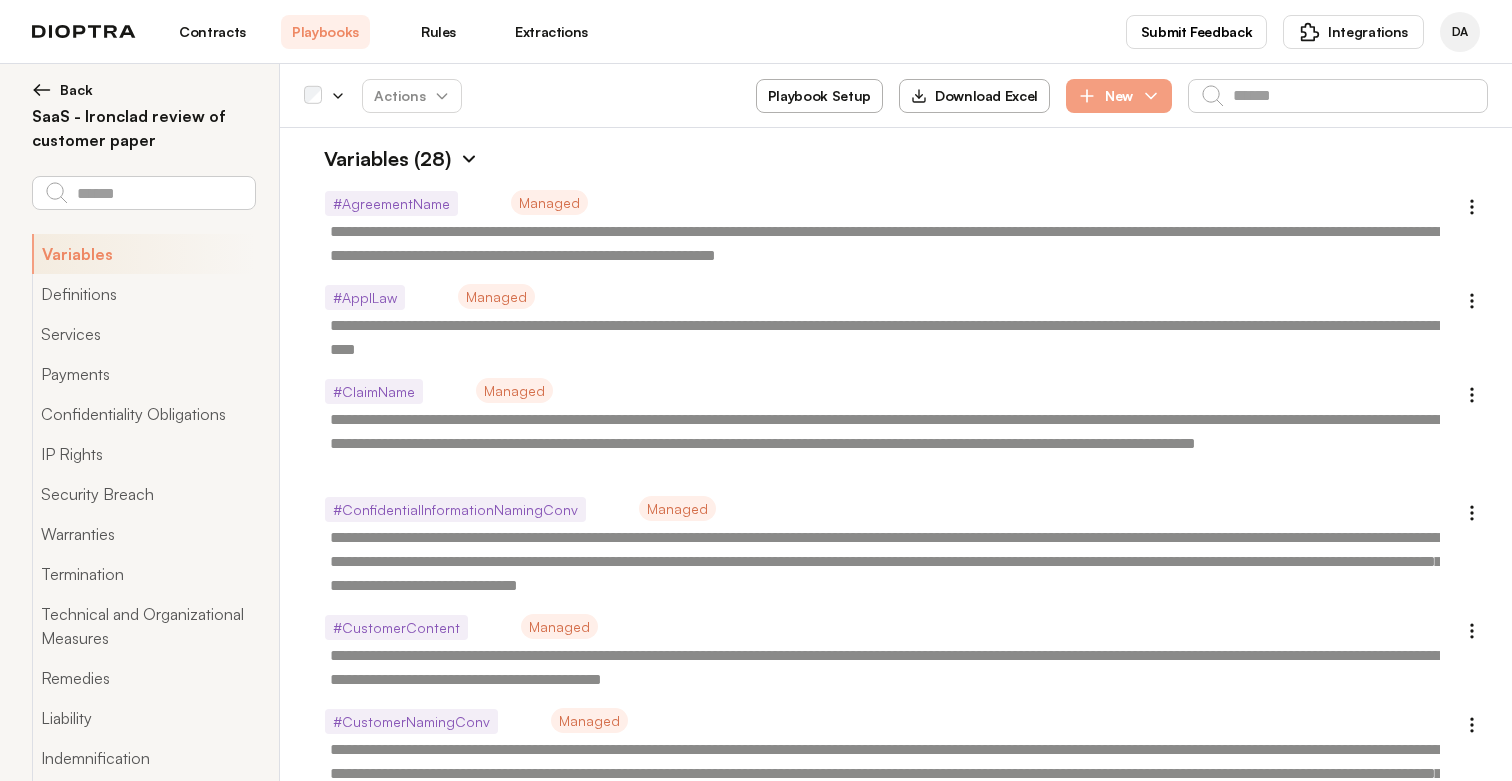 click at bounding box center [469, 159] 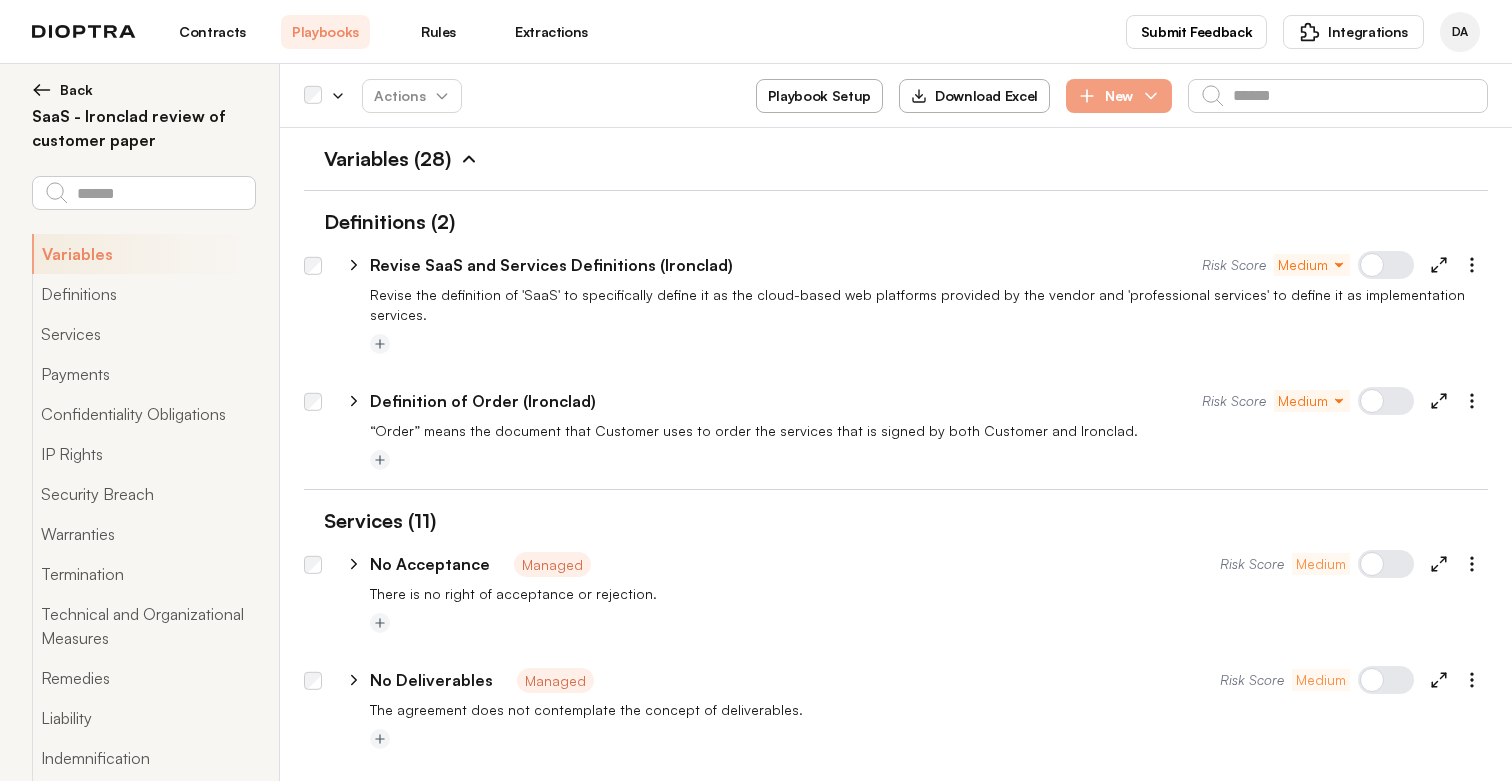 type 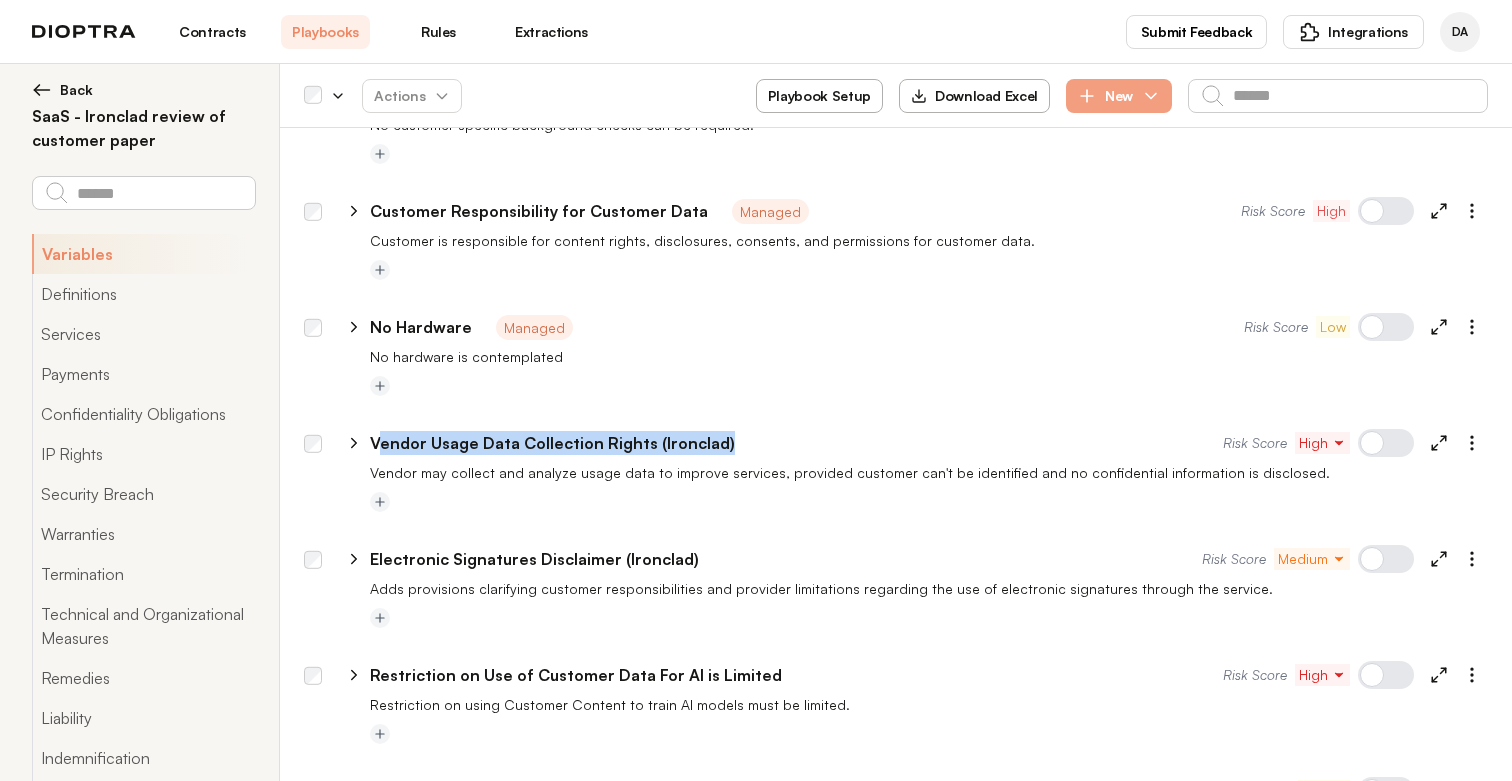 drag, startPoint x: 738, startPoint y: 414, endPoint x: 377, endPoint y: 424, distance: 361.1385 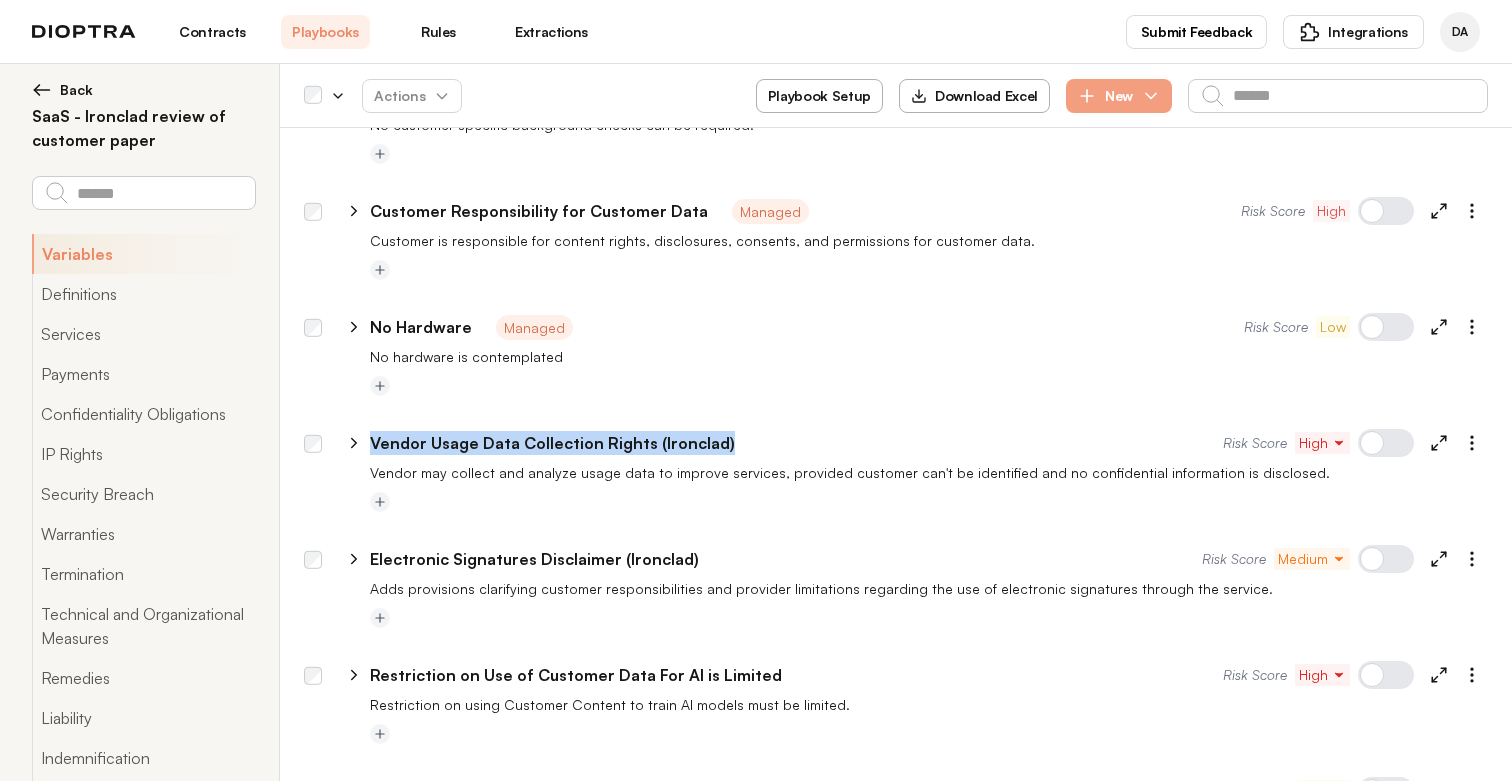 copy on "Vendor Usage Data Collection Rights (Ironclad)" 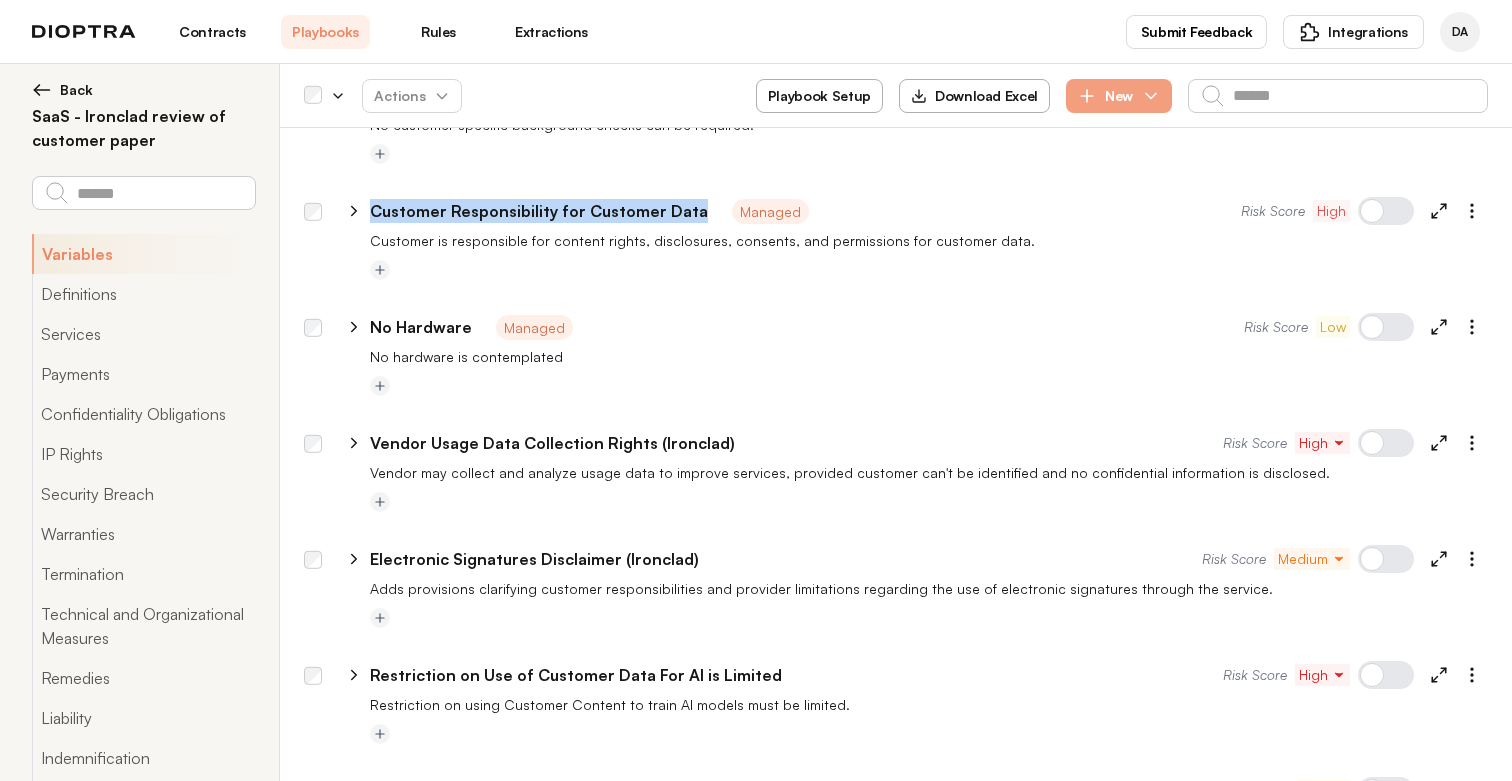 drag, startPoint x: 700, startPoint y: 193, endPoint x: 368, endPoint y: 199, distance: 332.0542 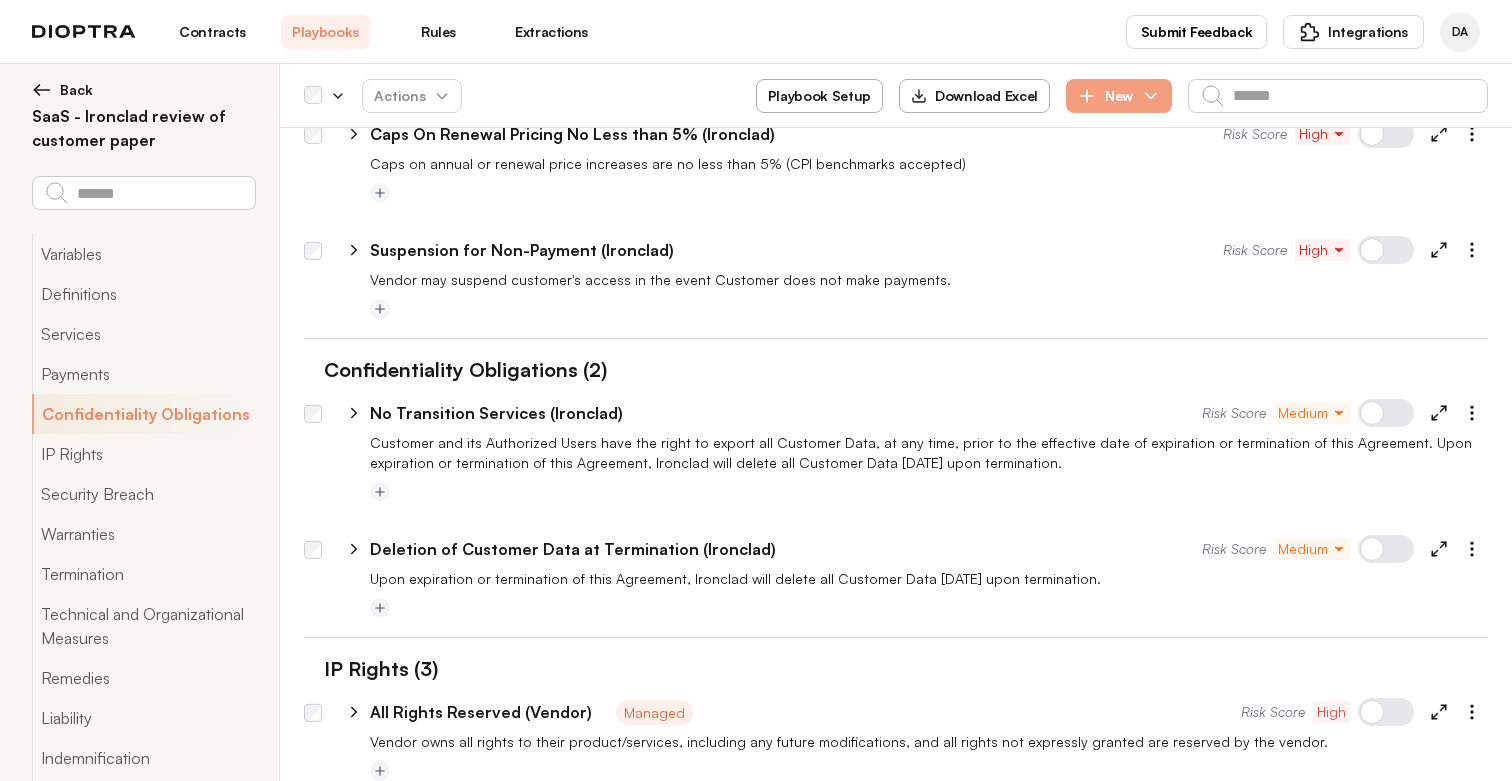 scroll, scrollTop: 1049, scrollLeft: 0, axis: vertical 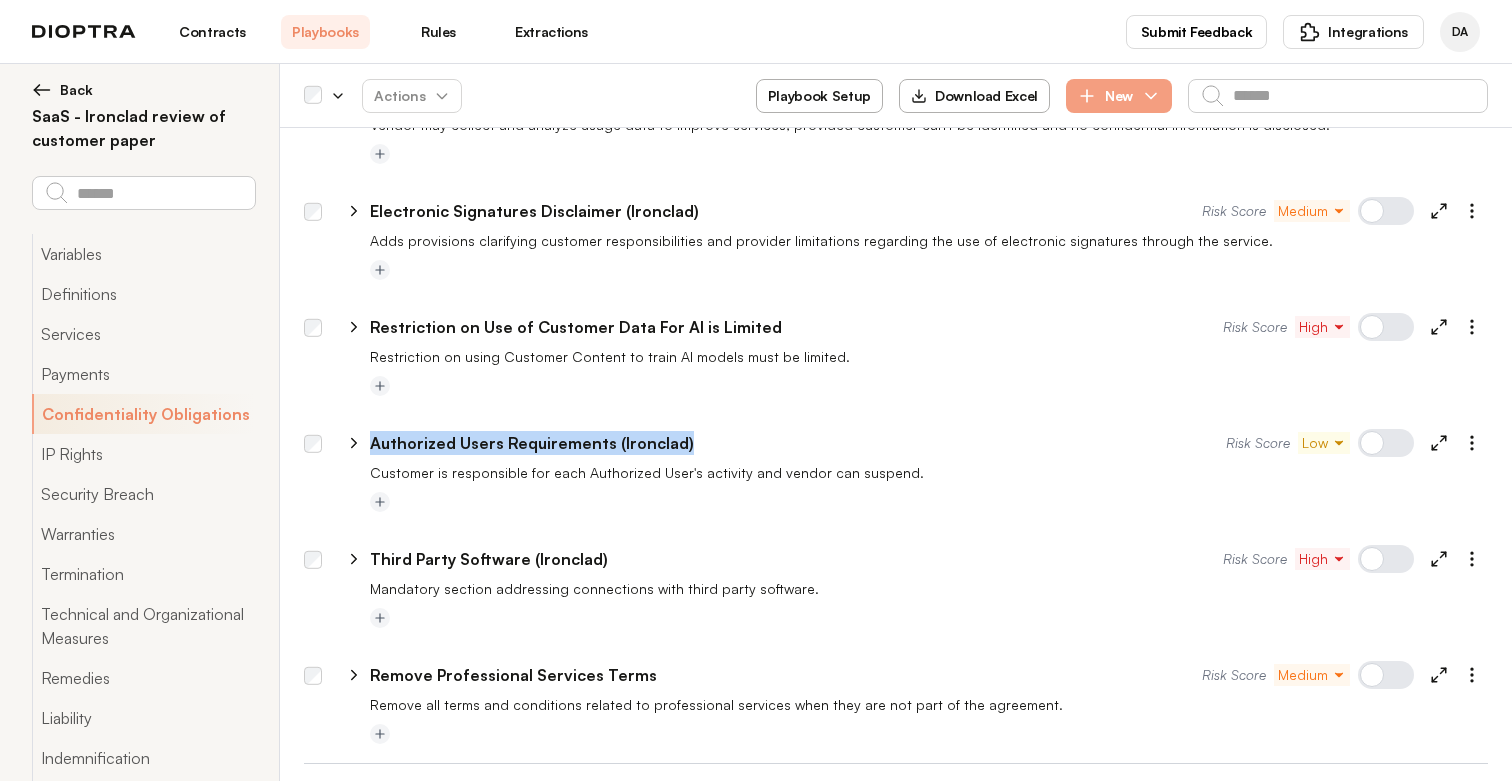 drag, startPoint x: 695, startPoint y: 419, endPoint x: 373, endPoint y: 415, distance: 322.02484 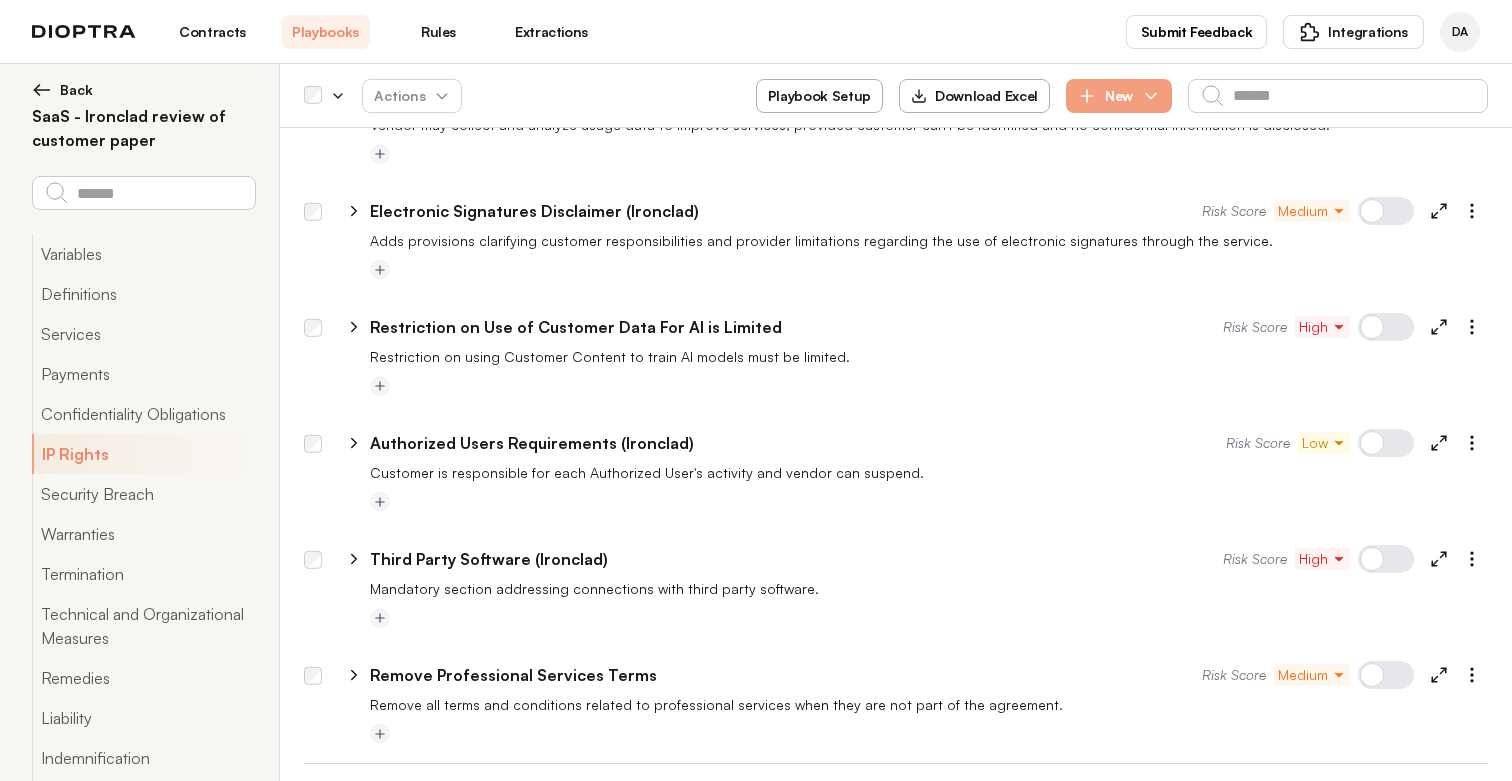 scroll, scrollTop: 2506, scrollLeft: 0, axis: vertical 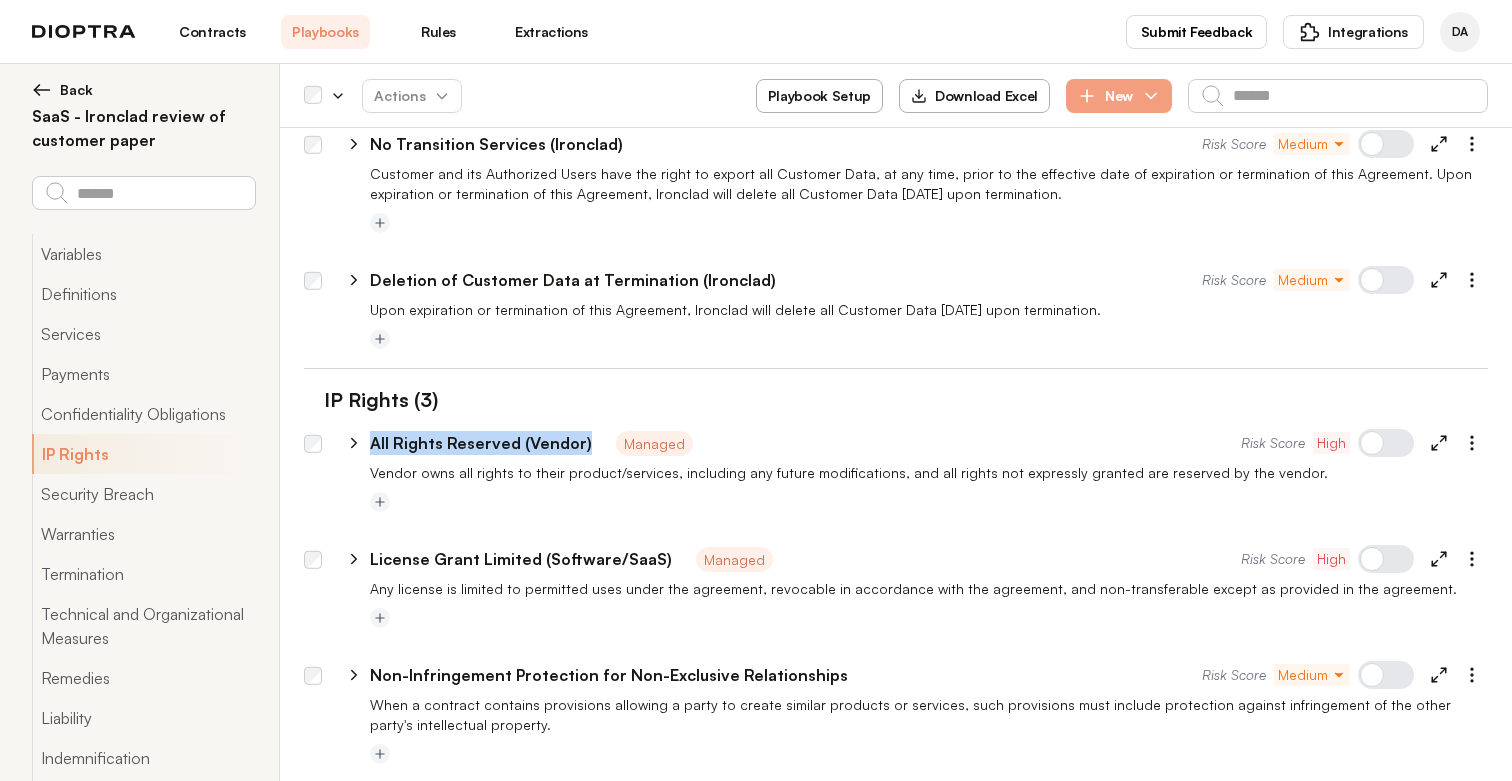 drag, startPoint x: 585, startPoint y: 418, endPoint x: 359, endPoint y: 410, distance: 226.14156 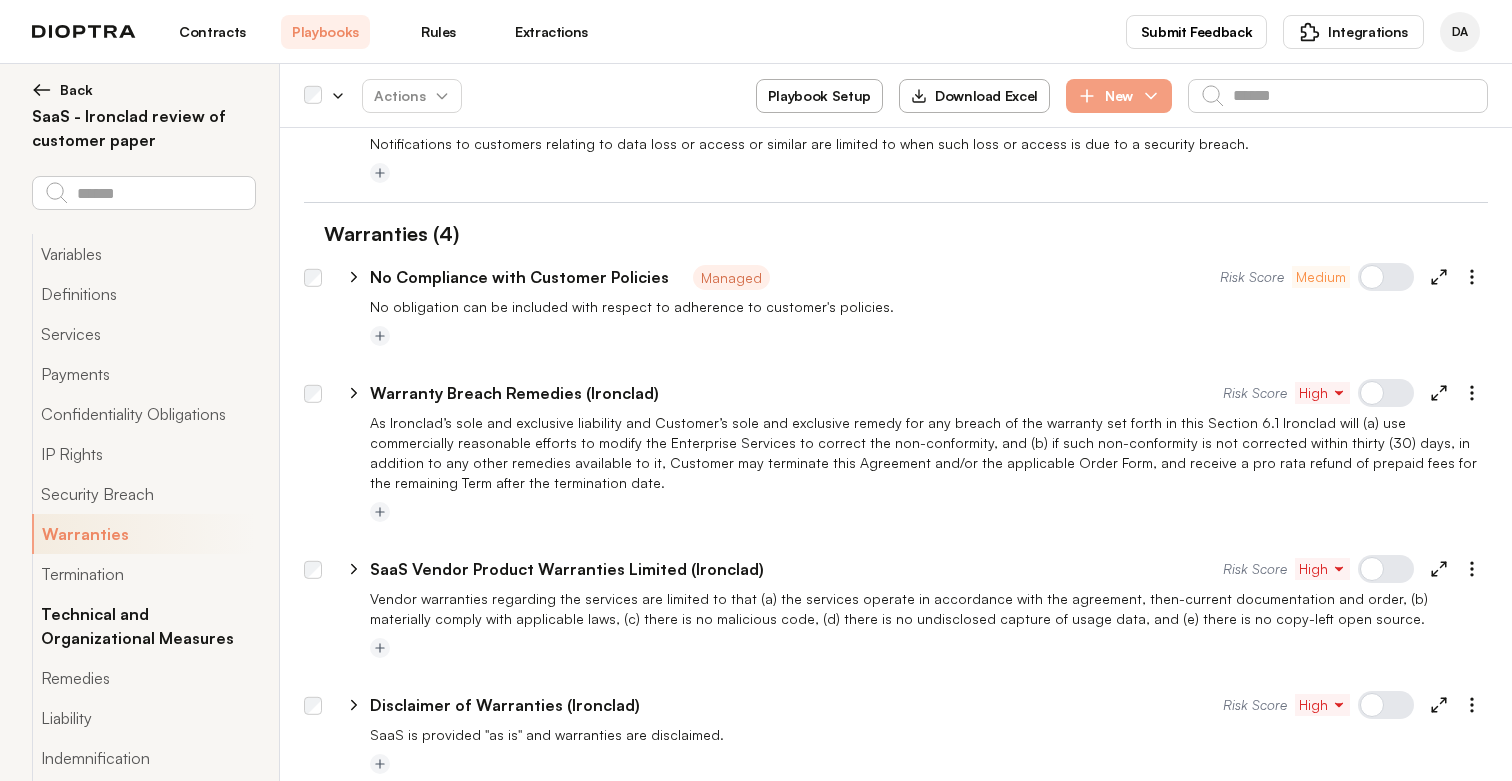 scroll, scrollTop: 5282, scrollLeft: 0, axis: vertical 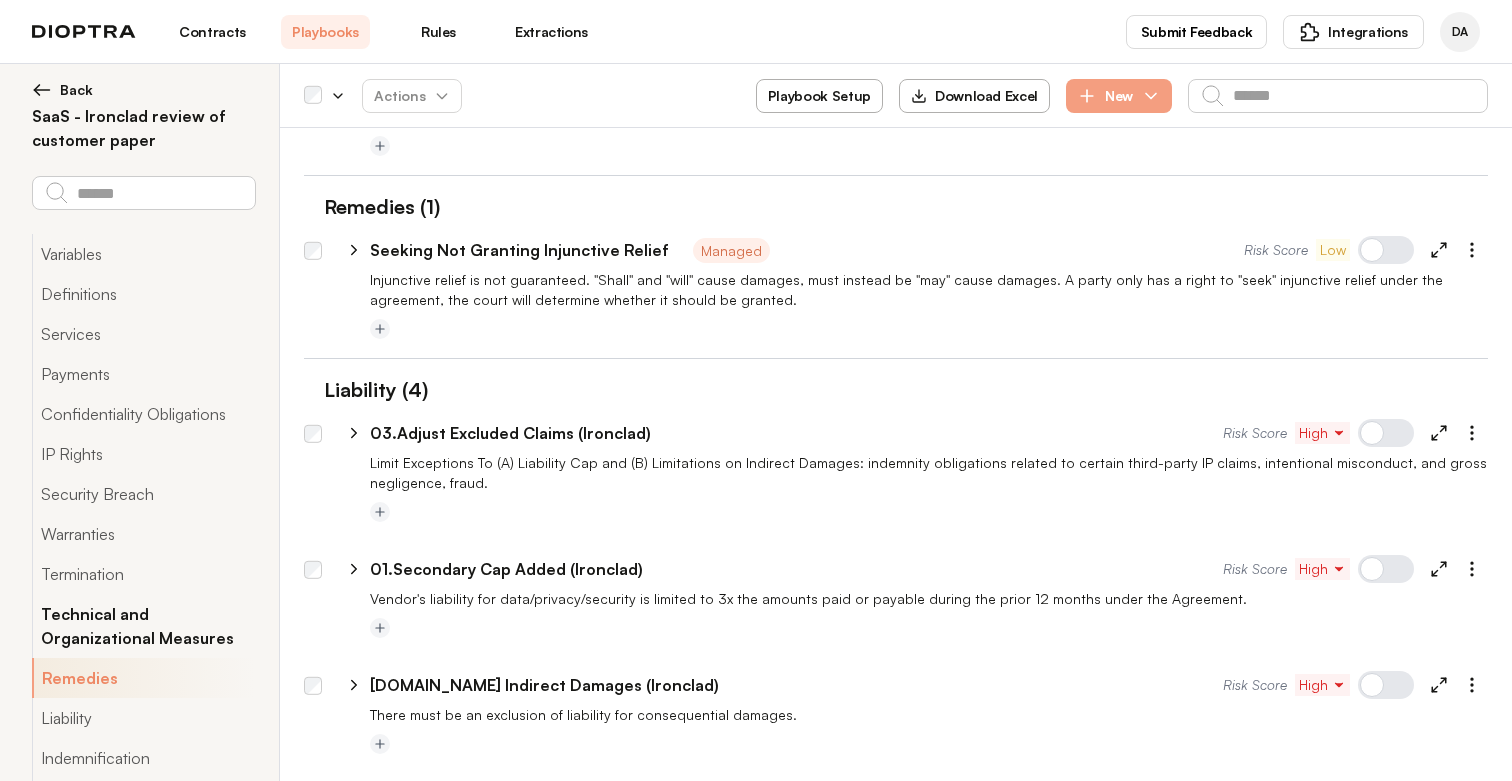 type on "*" 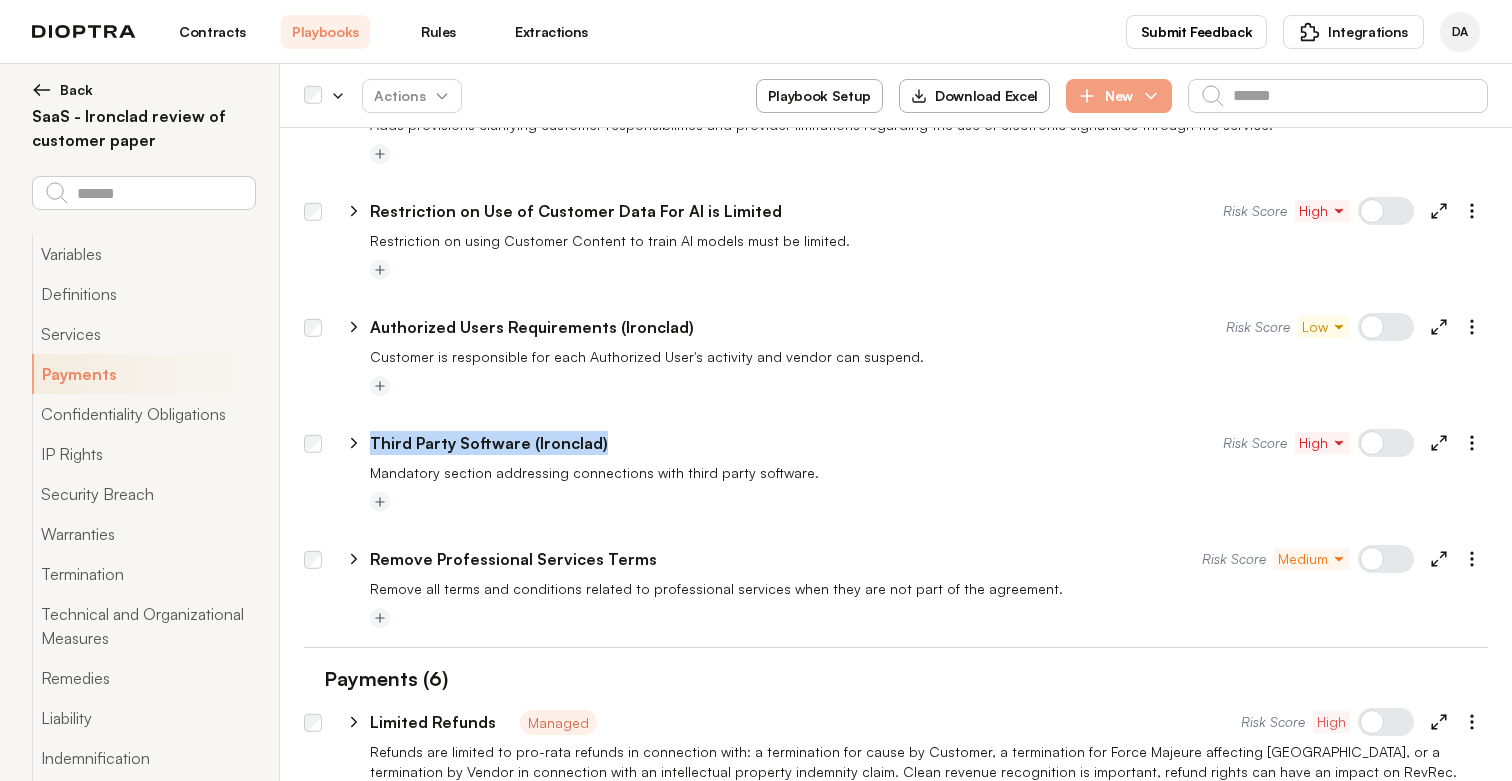 drag, startPoint x: 604, startPoint y: 419, endPoint x: 370, endPoint y: 419, distance: 234 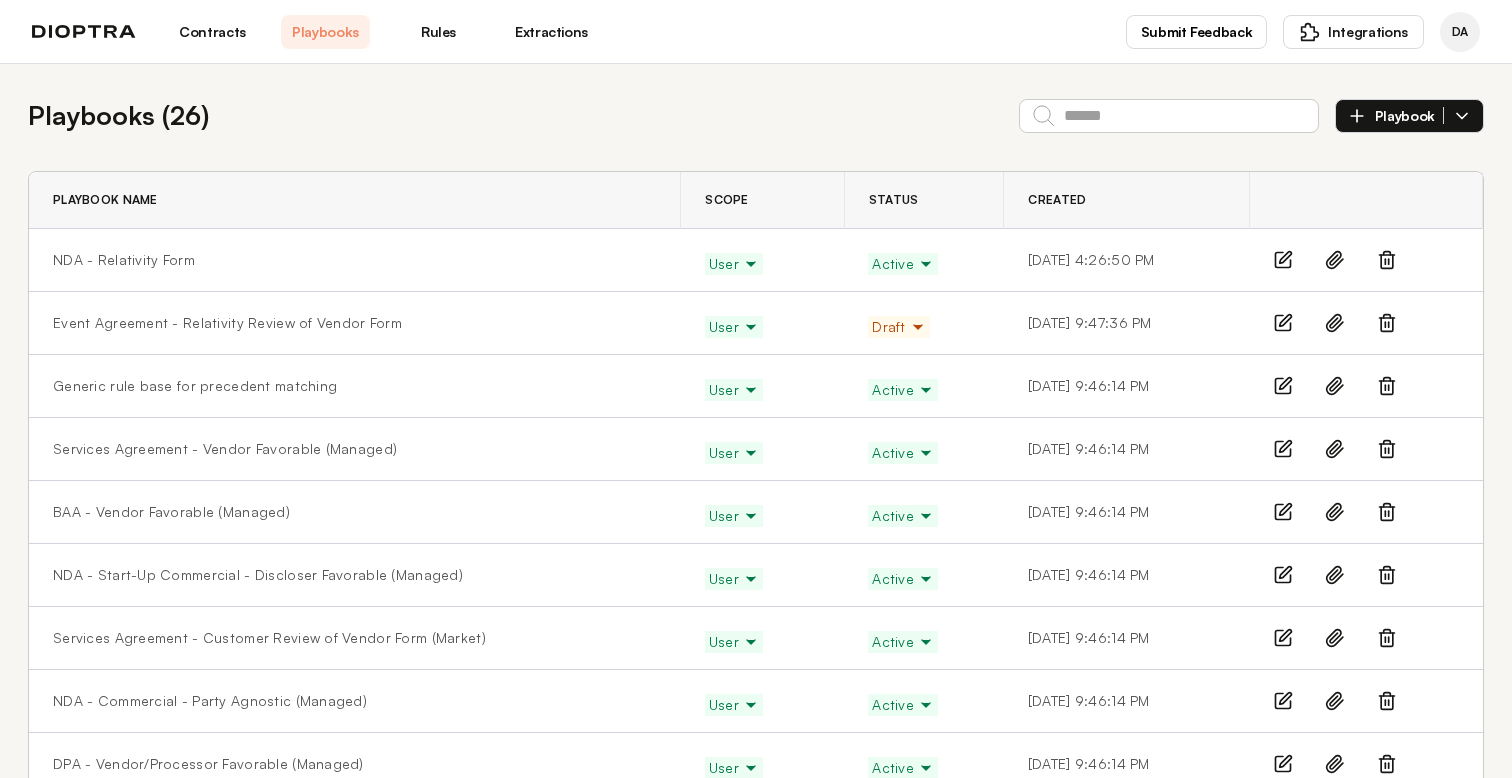 scroll, scrollTop: 0, scrollLeft: 0, axis: both 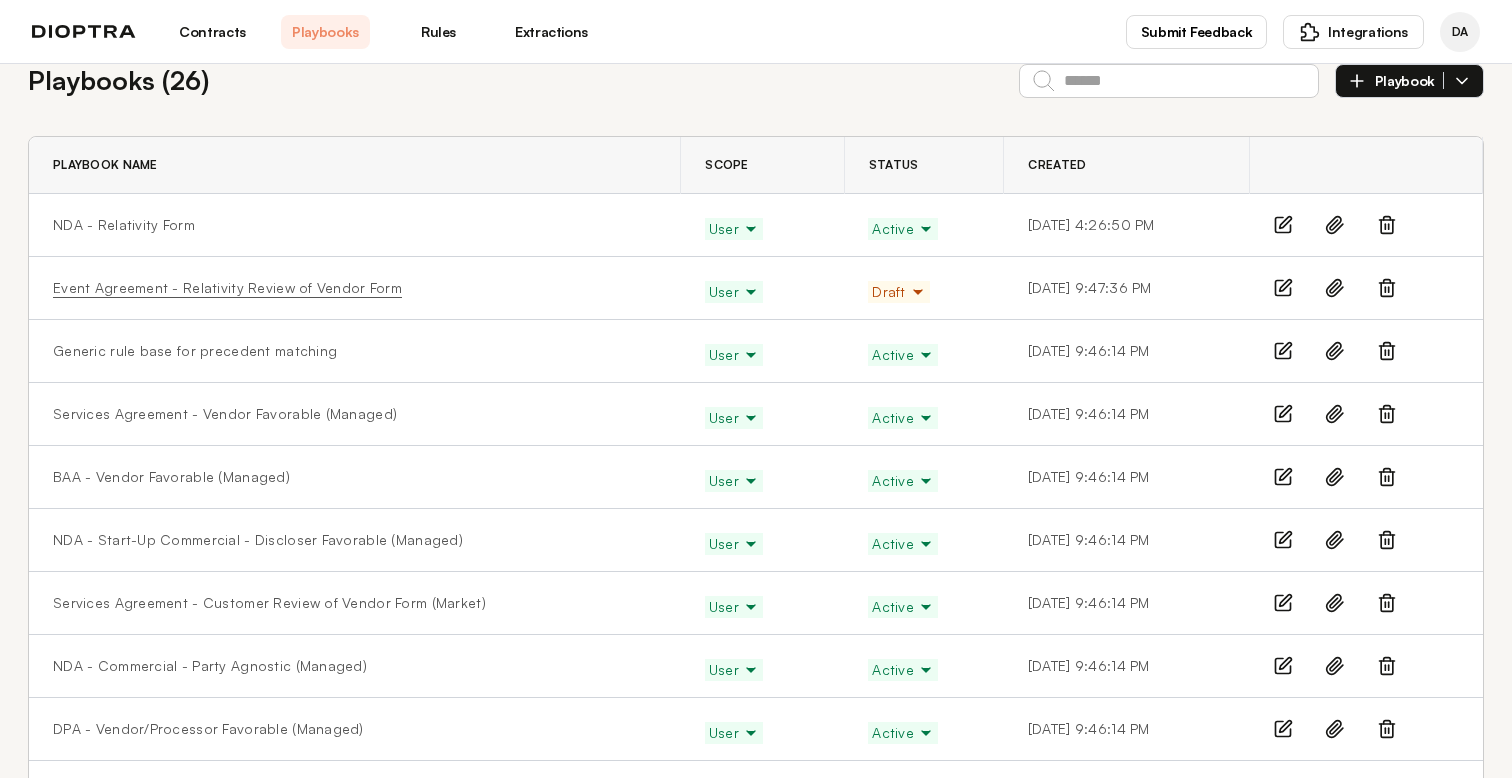 click on "Event Agreement - Relativity Review of Vendor Form" at bounding box center [227, 288] 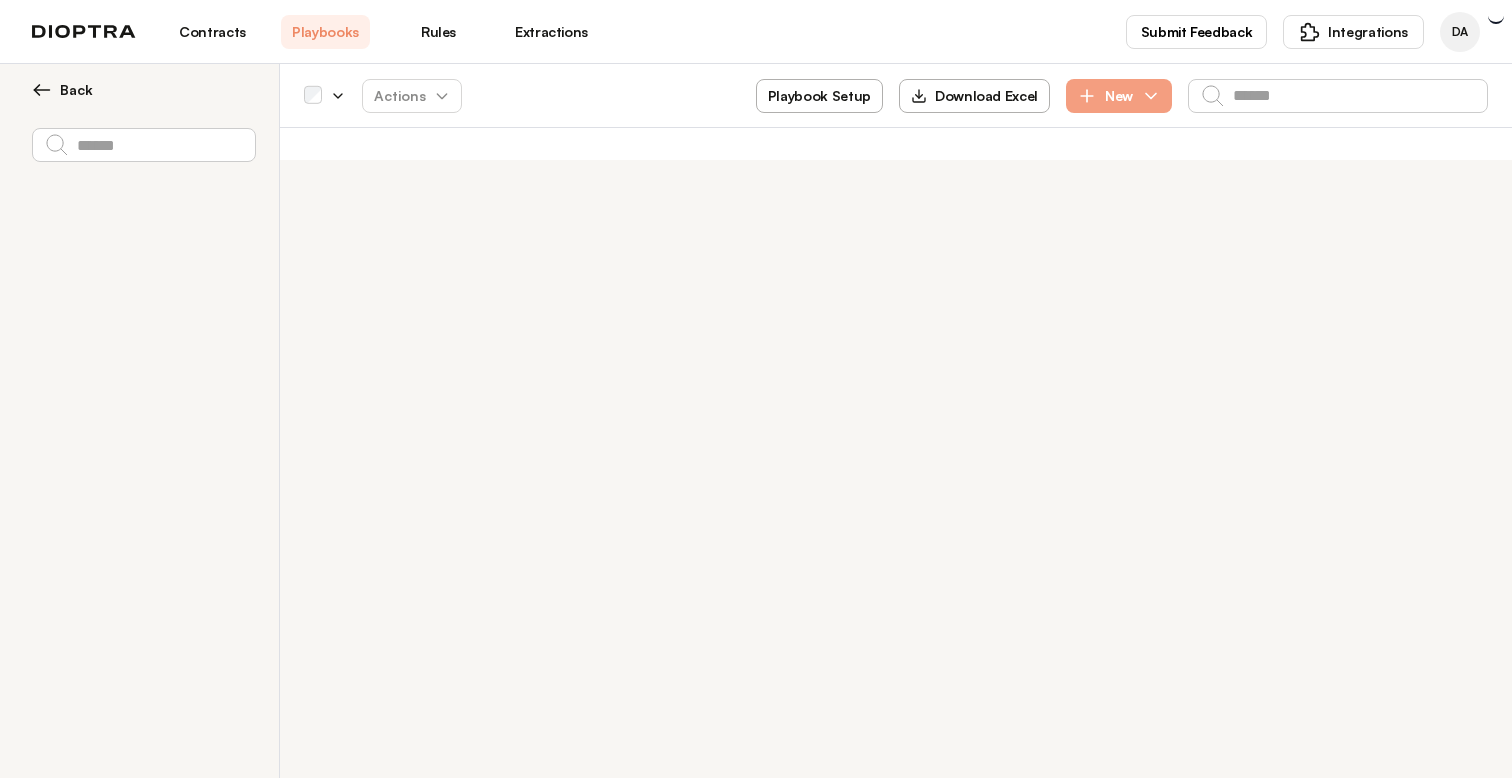 scroll, scrollTop: 0, scrollLeft: 0, axis: both 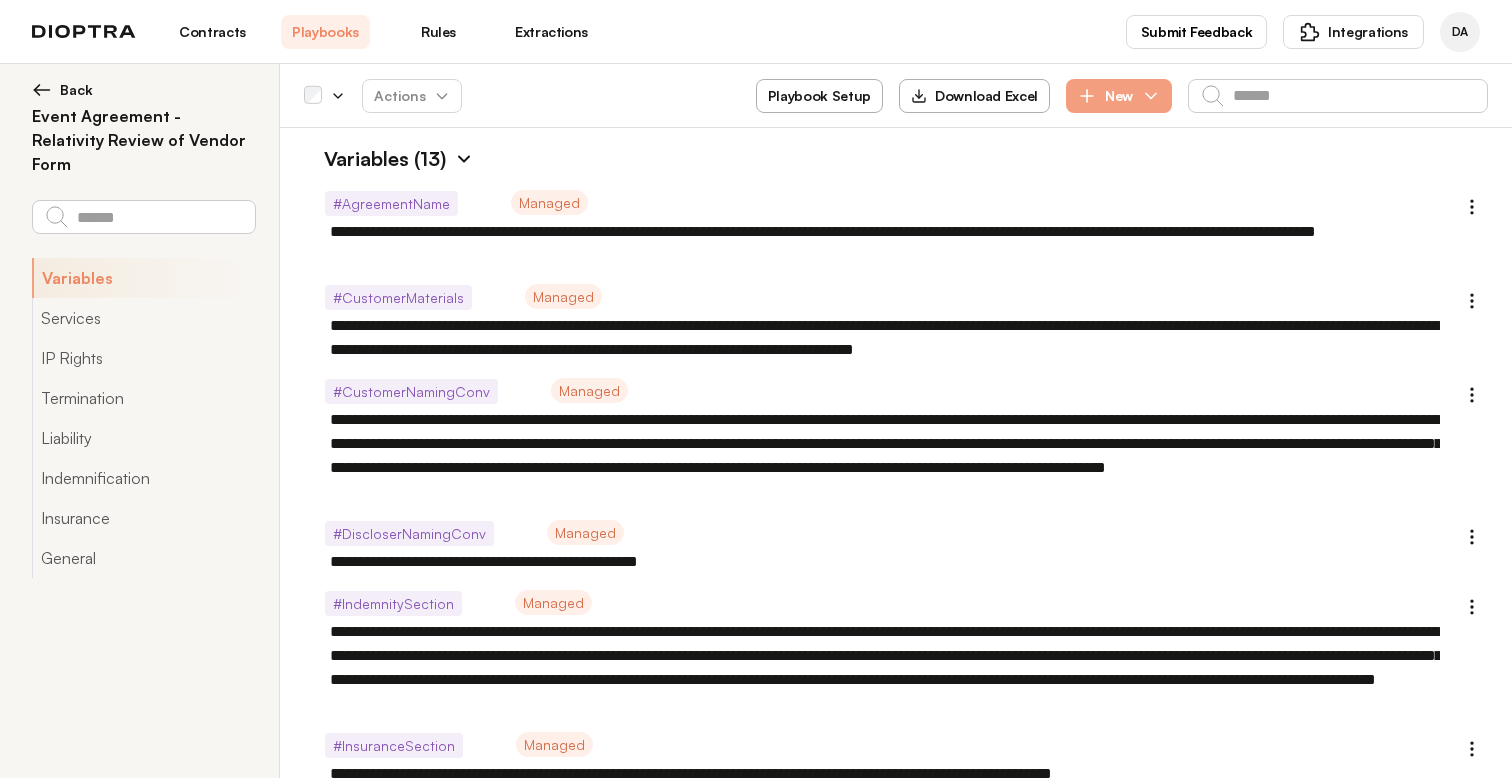 click at bounding box center (464, 159) 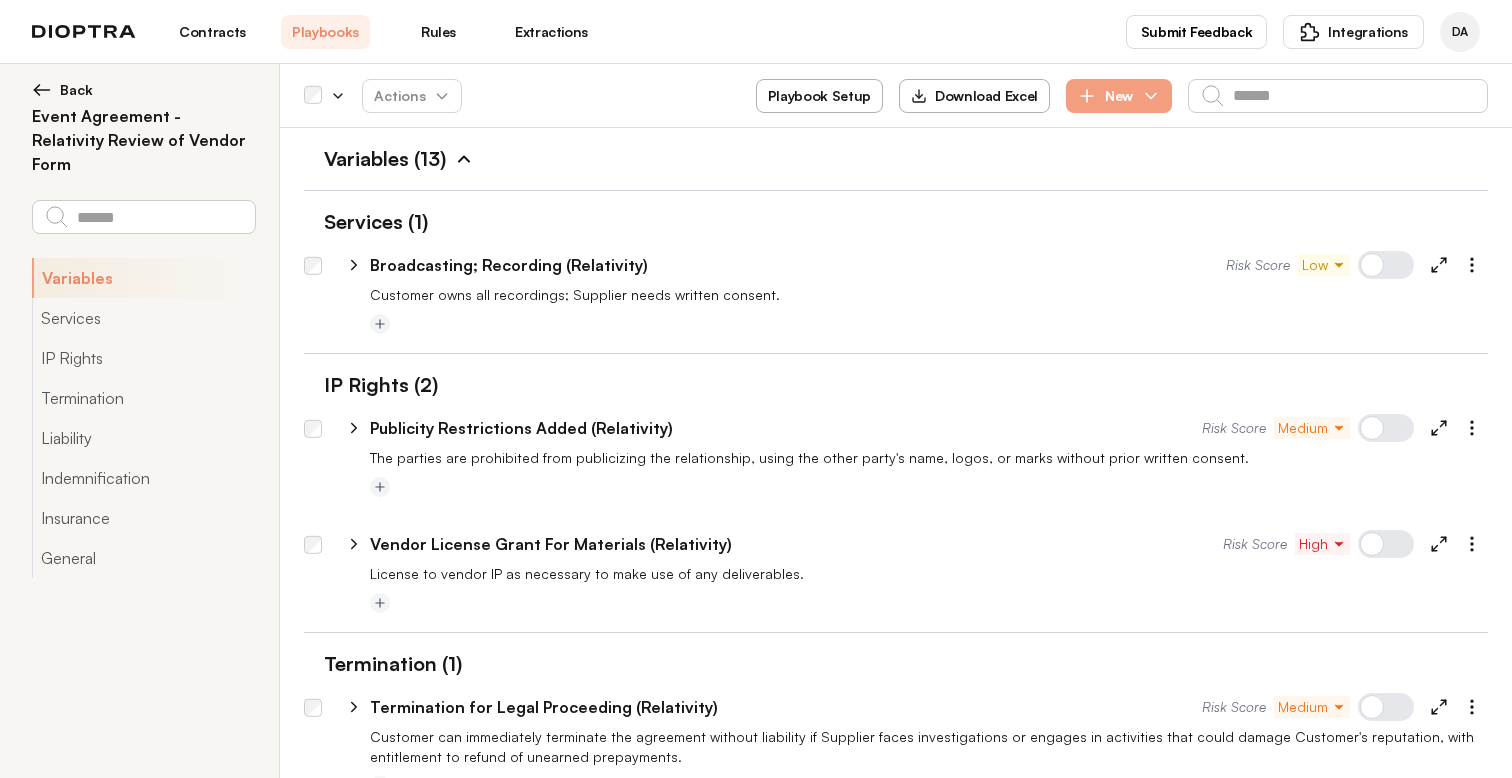 type 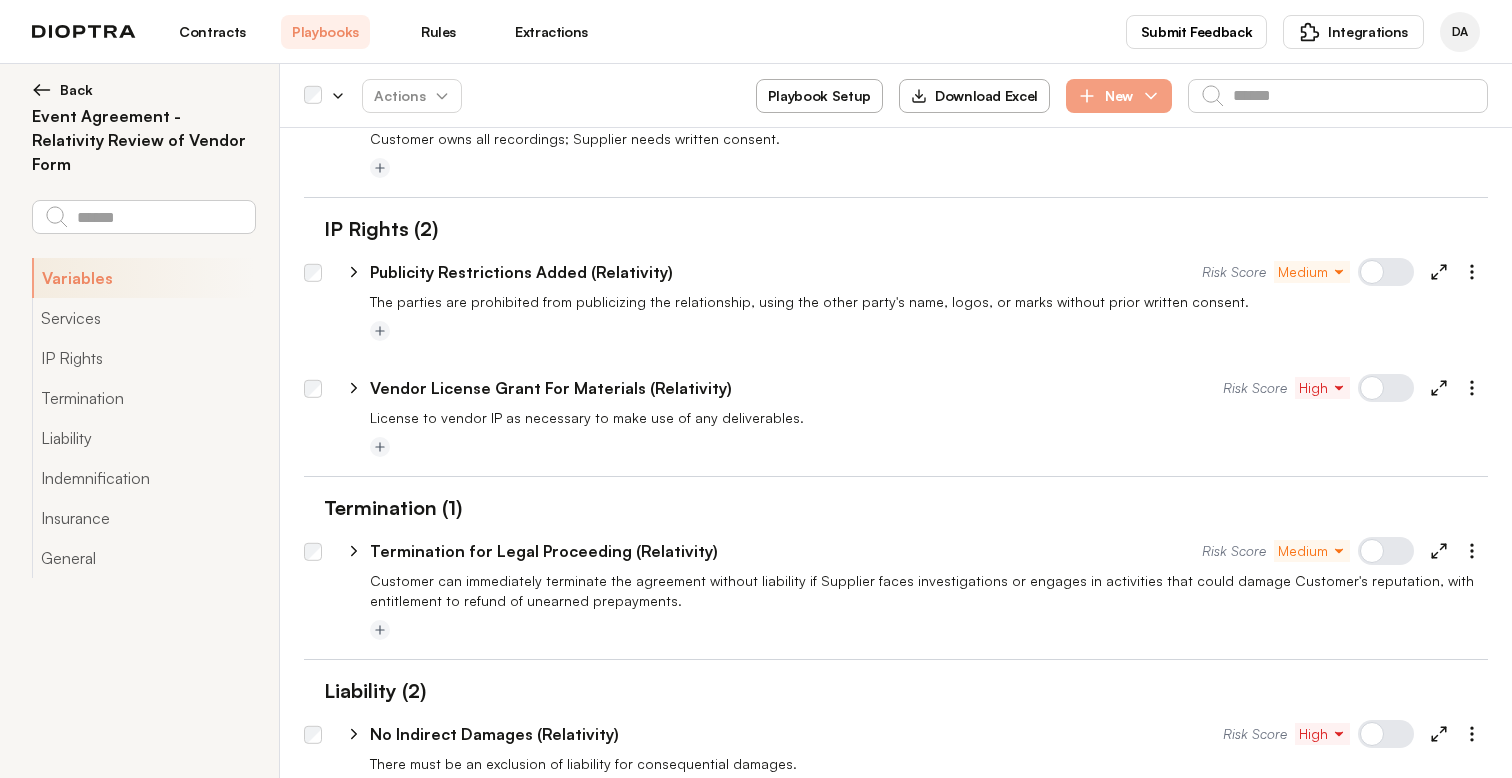 type on "*" 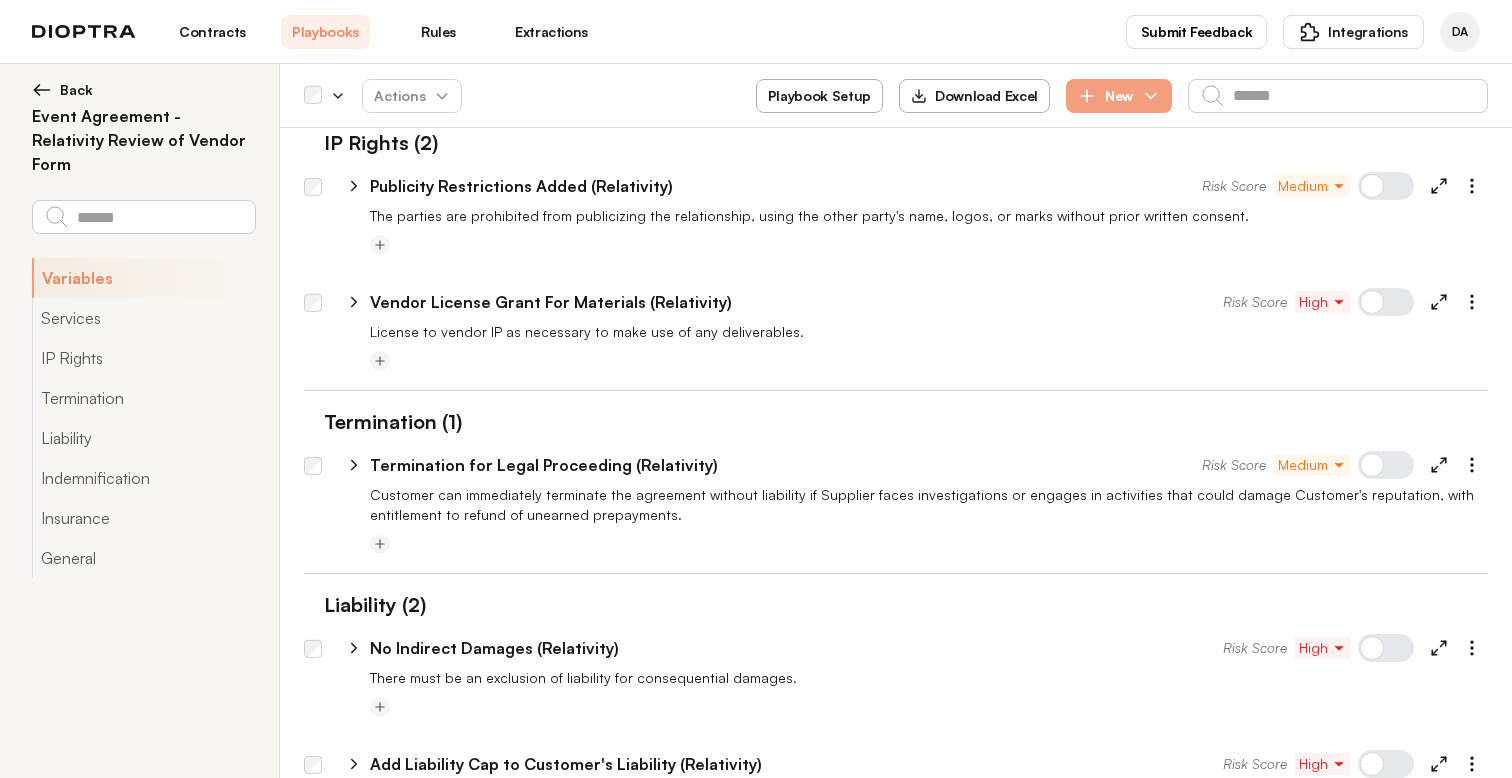 scroll, scrollTop: 266, scrollLeft: 0, axis: vertical 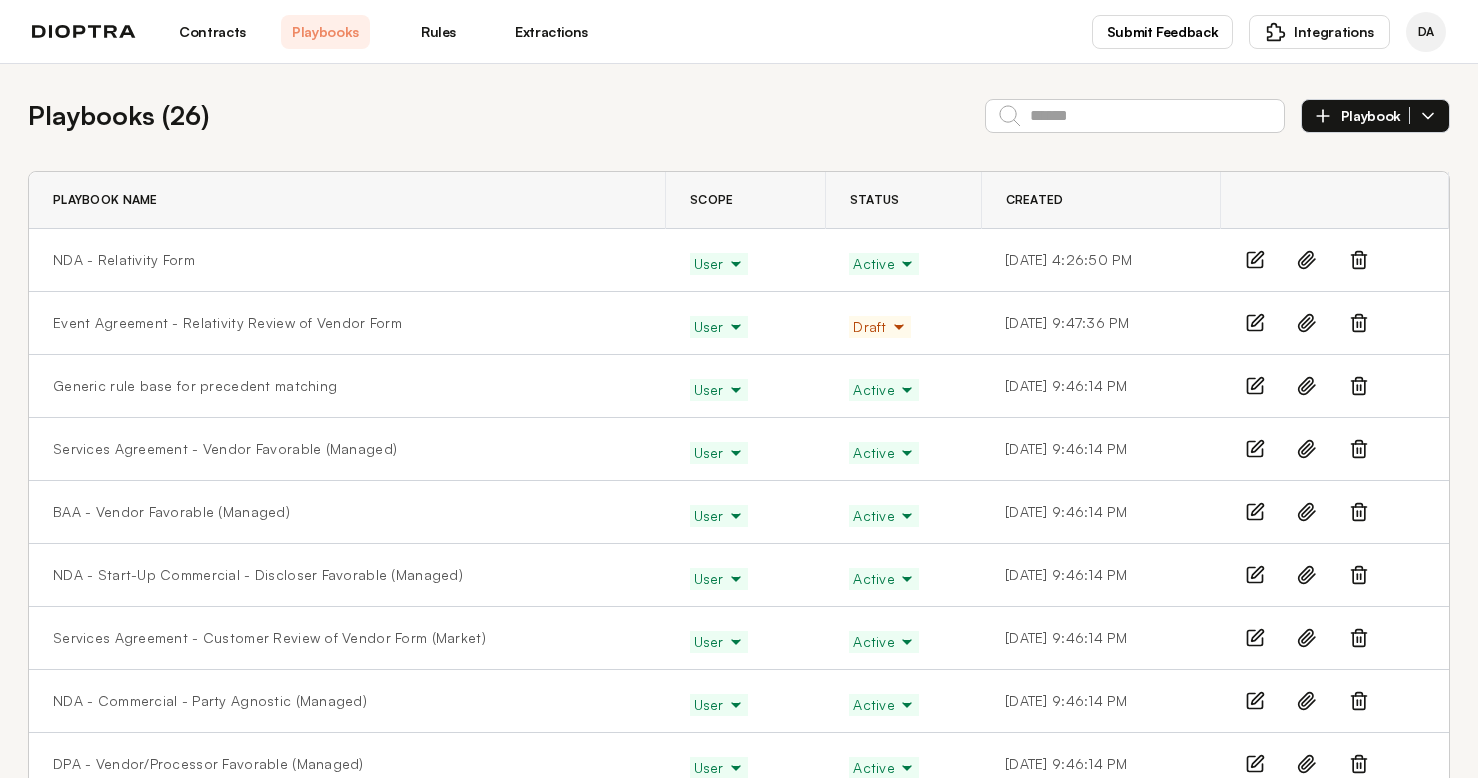 click on "Contracts" at bounding box center (212, 32) 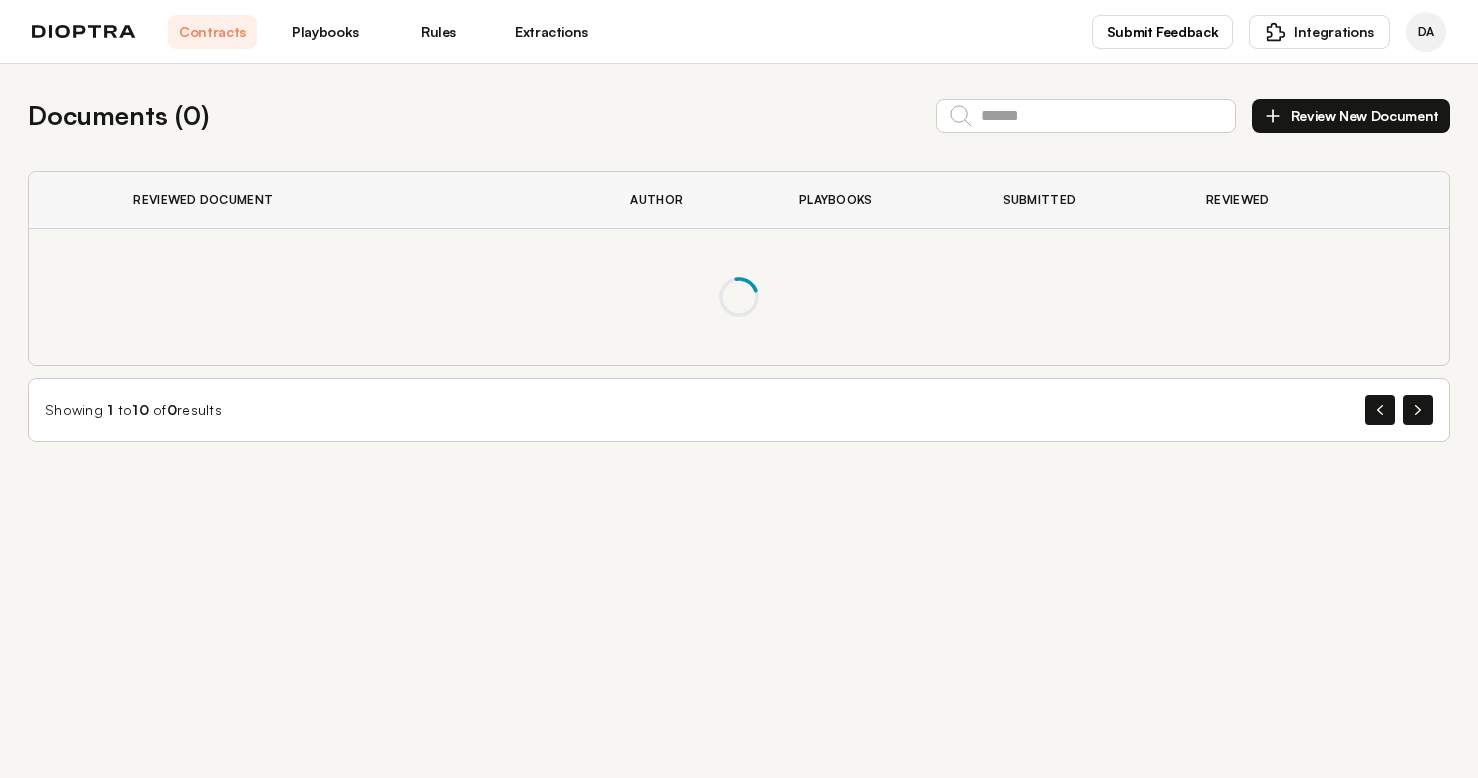scroll, scrollTop: 0, scrollLeft: 0, axis: both 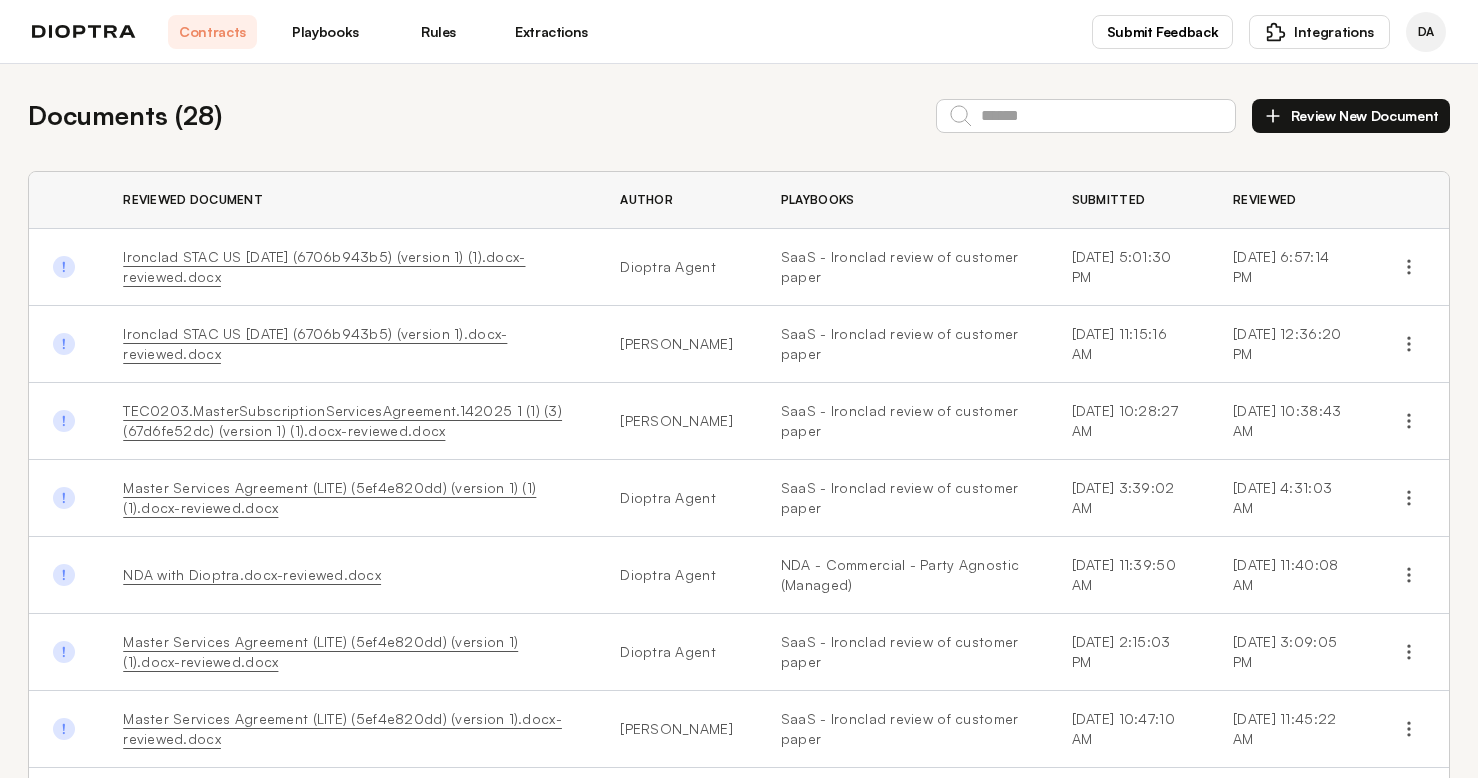 click on "Playbooks" at bounding box center [325, 32] 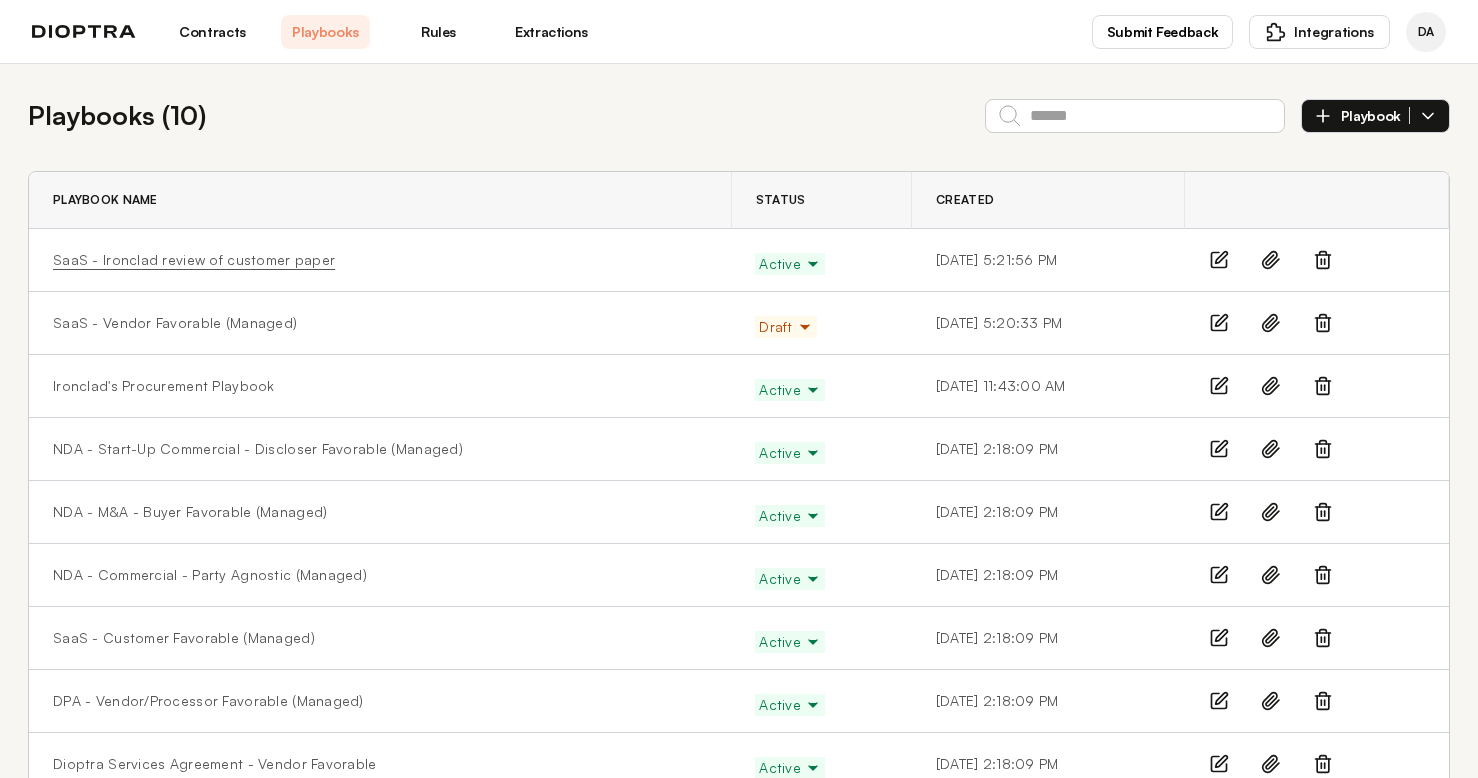 click on "SaaS - Ironclad review of customer paper" at bounding box center (194, 260) 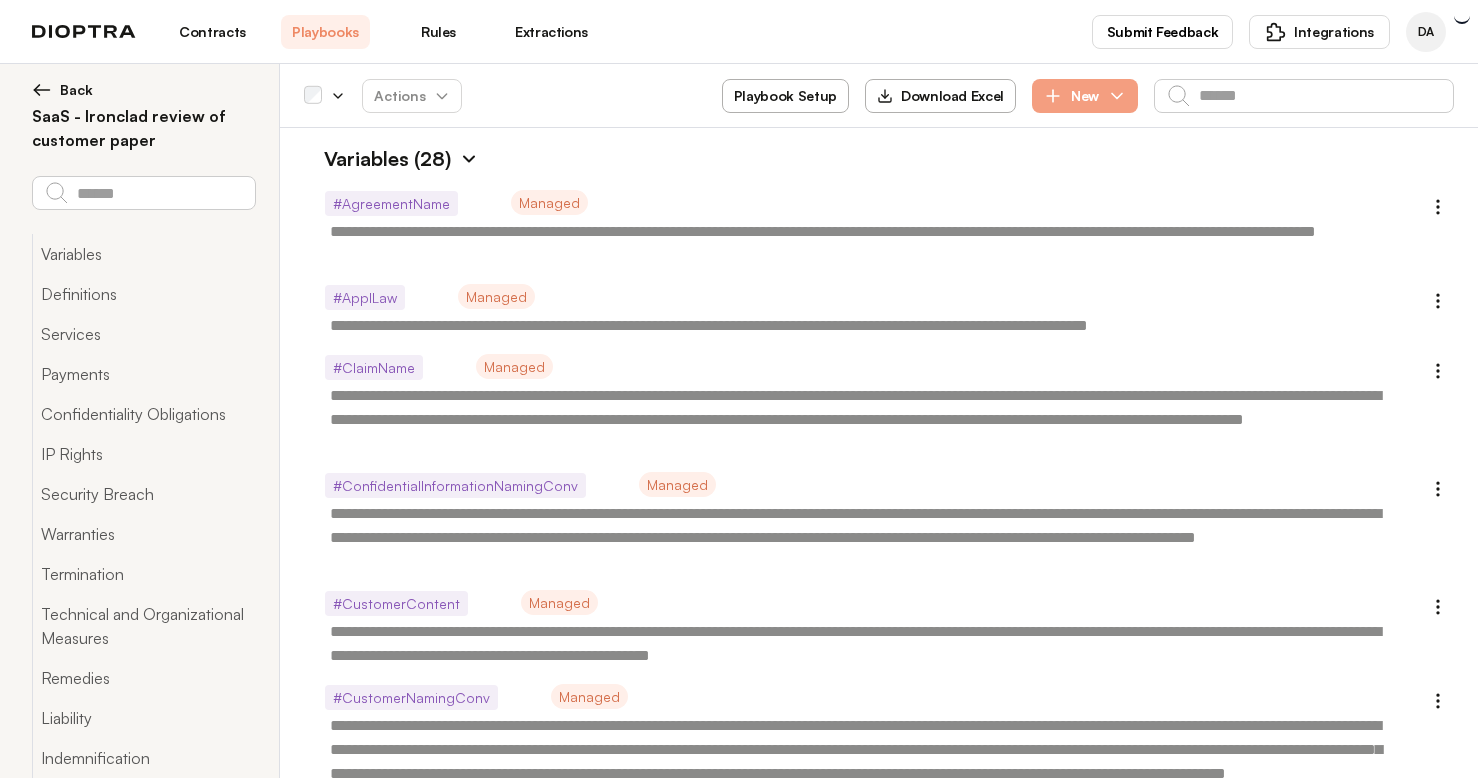 type on "*" 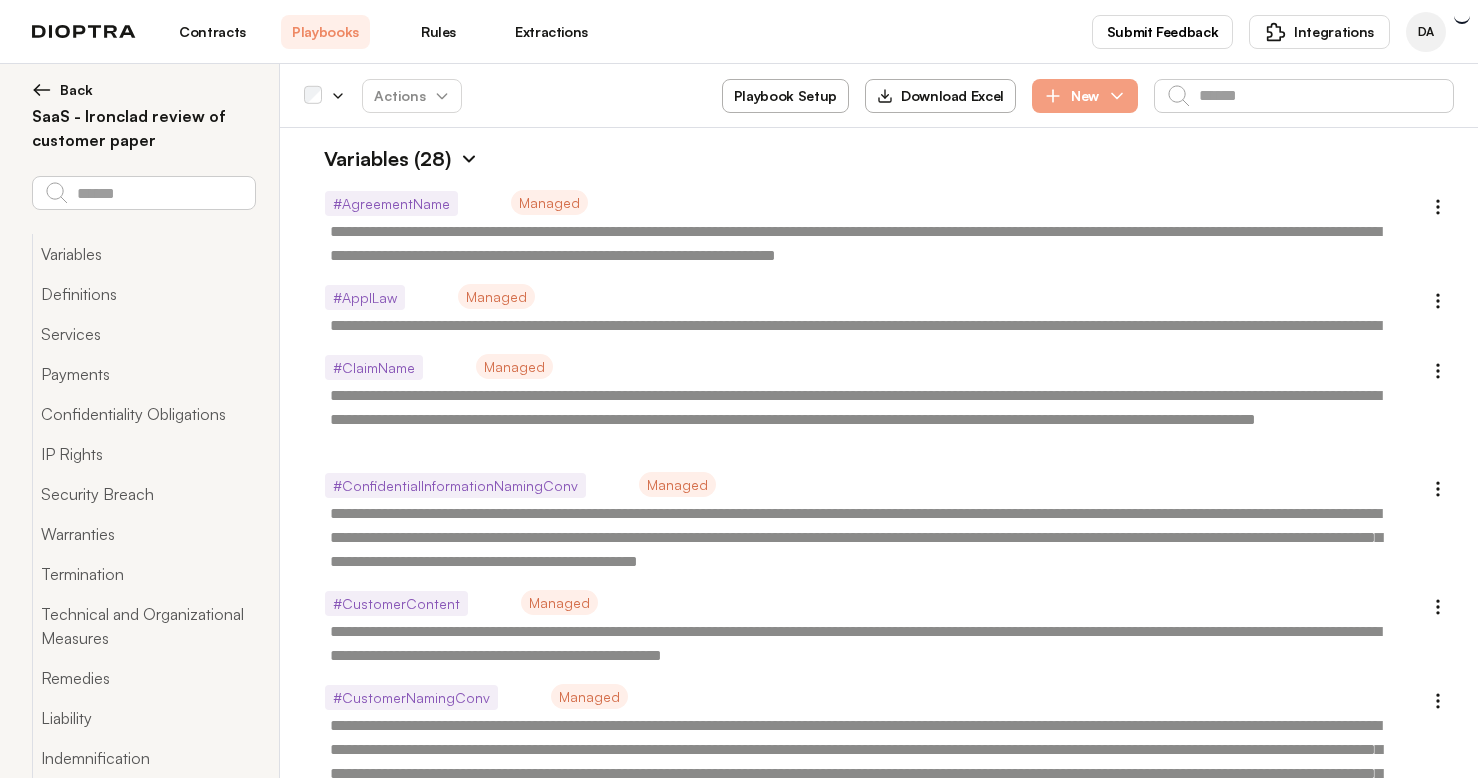 type on "**********" 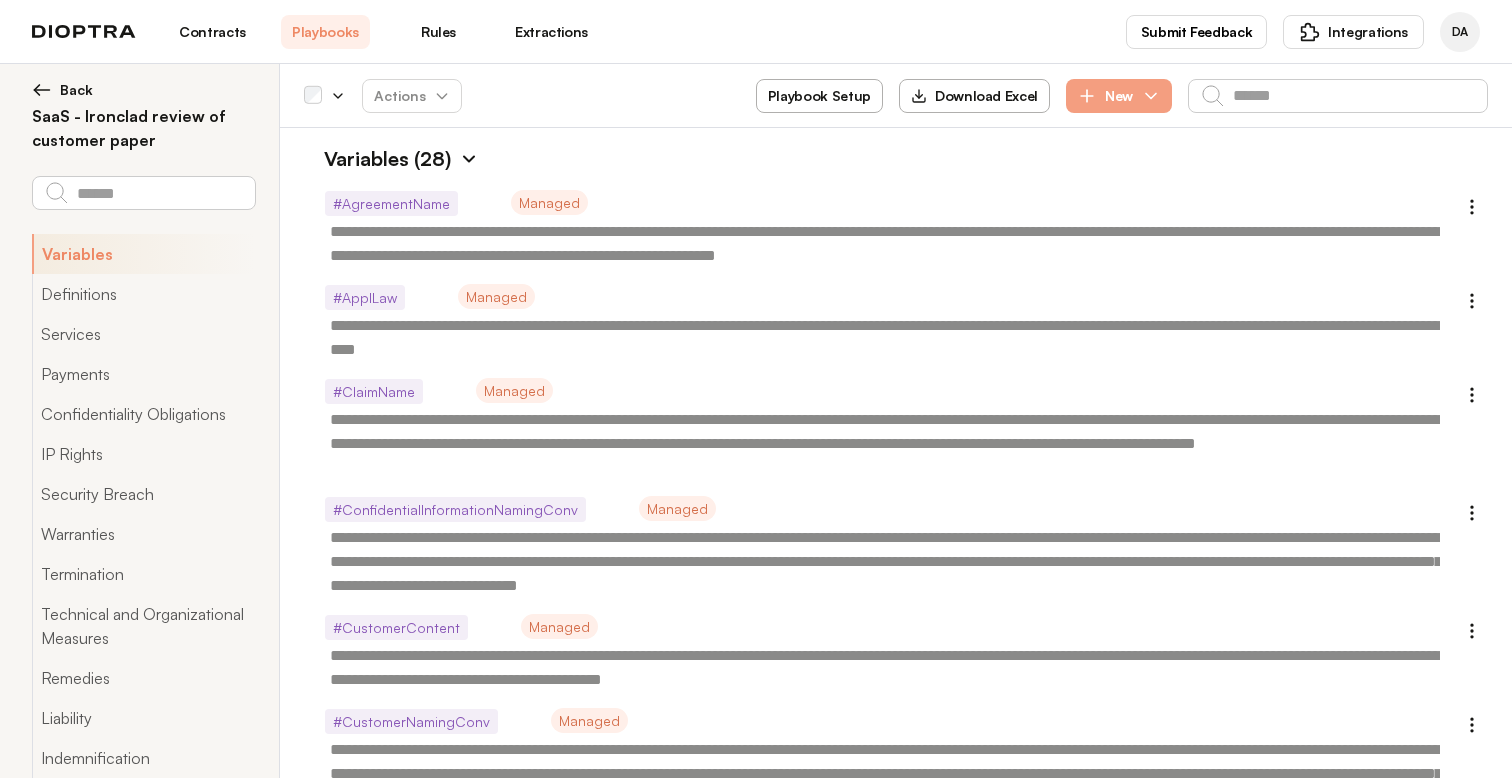 click on "Variables   (28)" at bounding box center (896, 159) 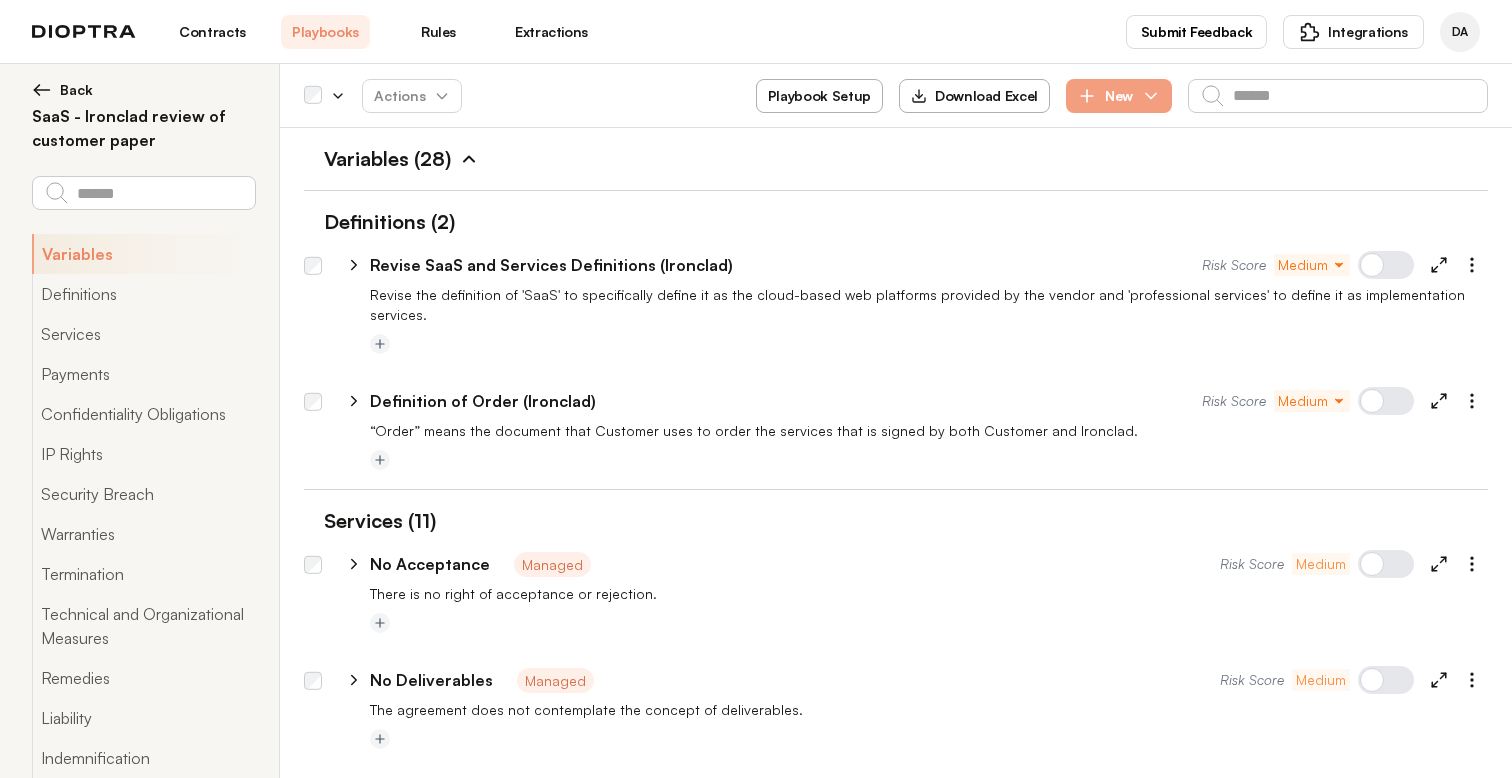 type 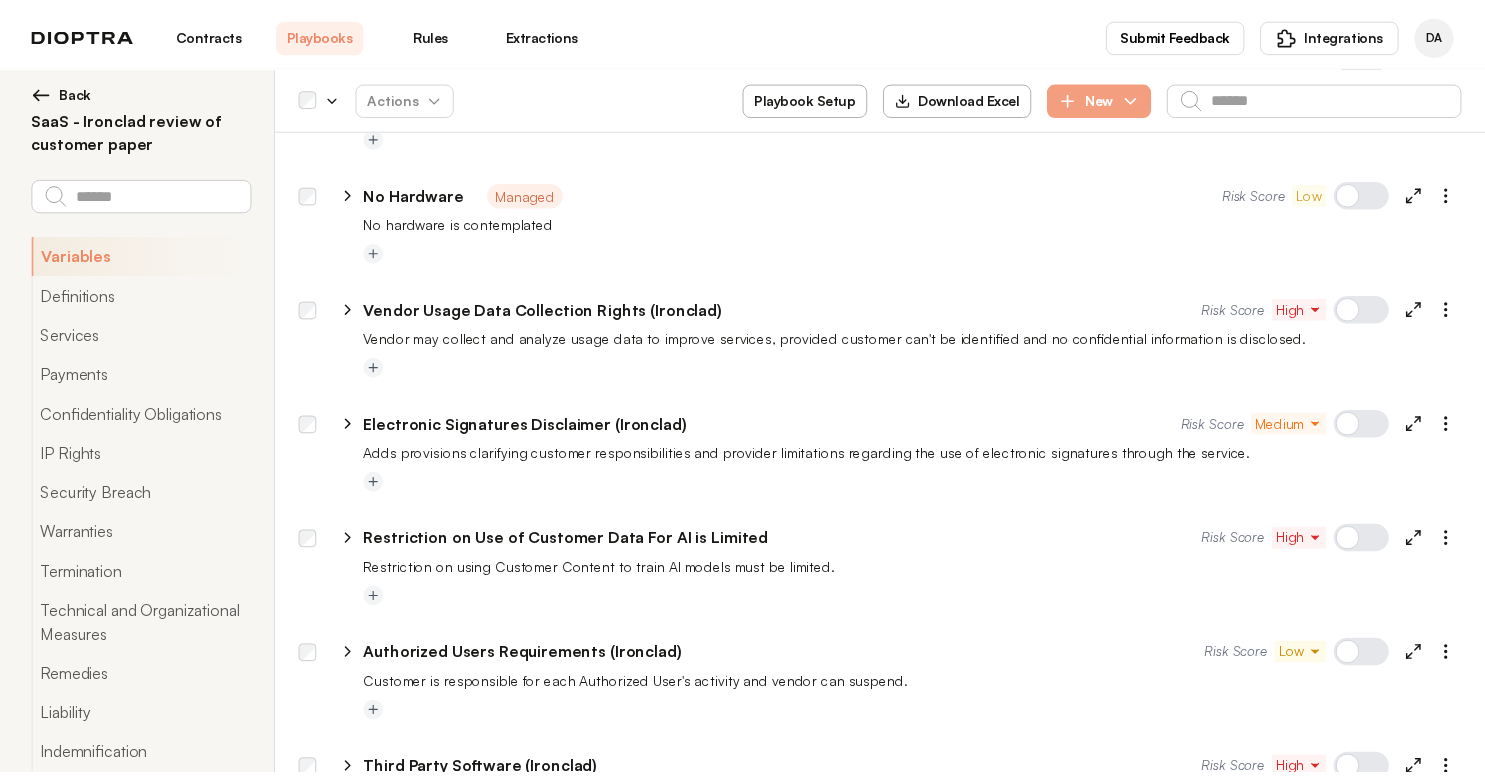 scroll, scrollTop: 845, scrollLeft: 0, axis: vertical 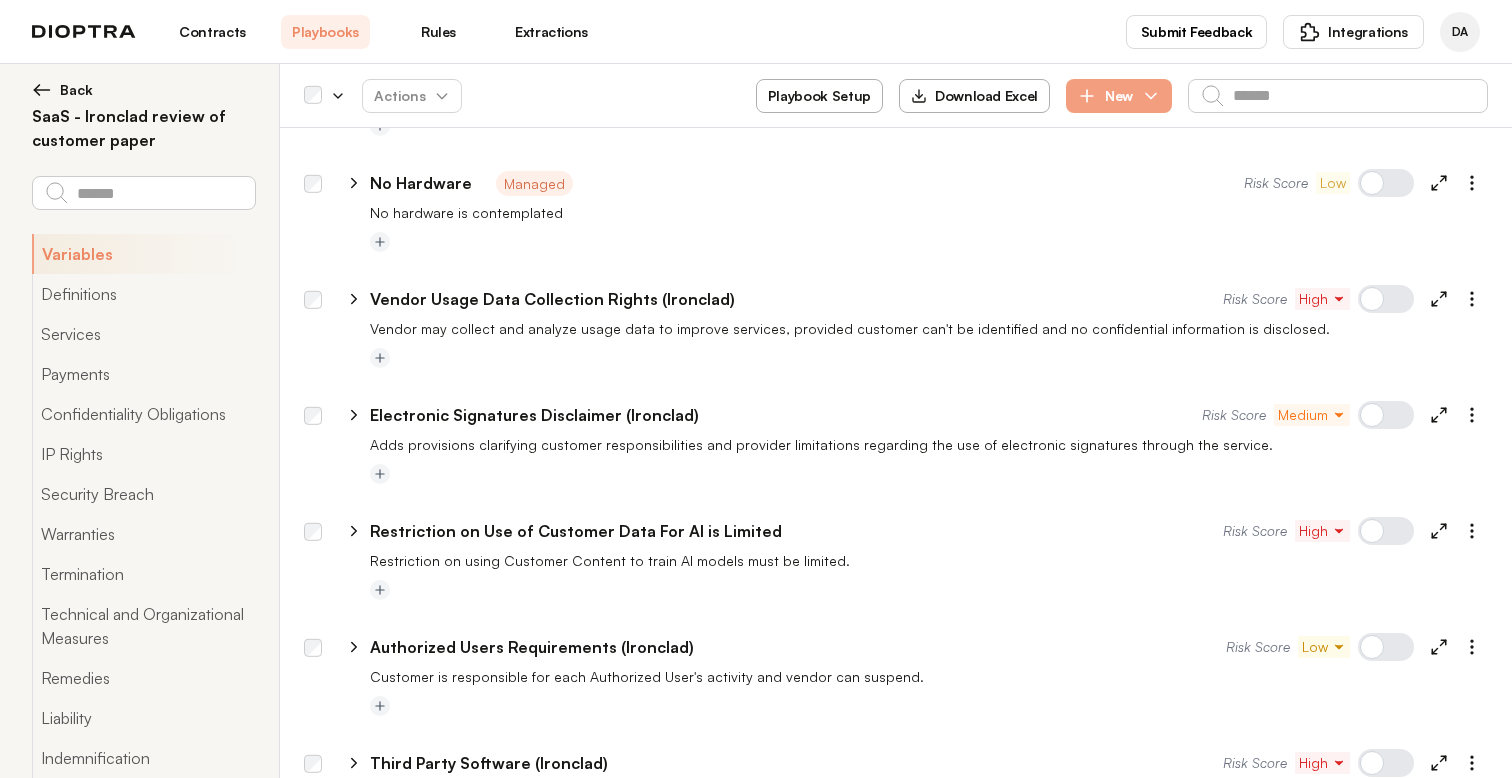 click 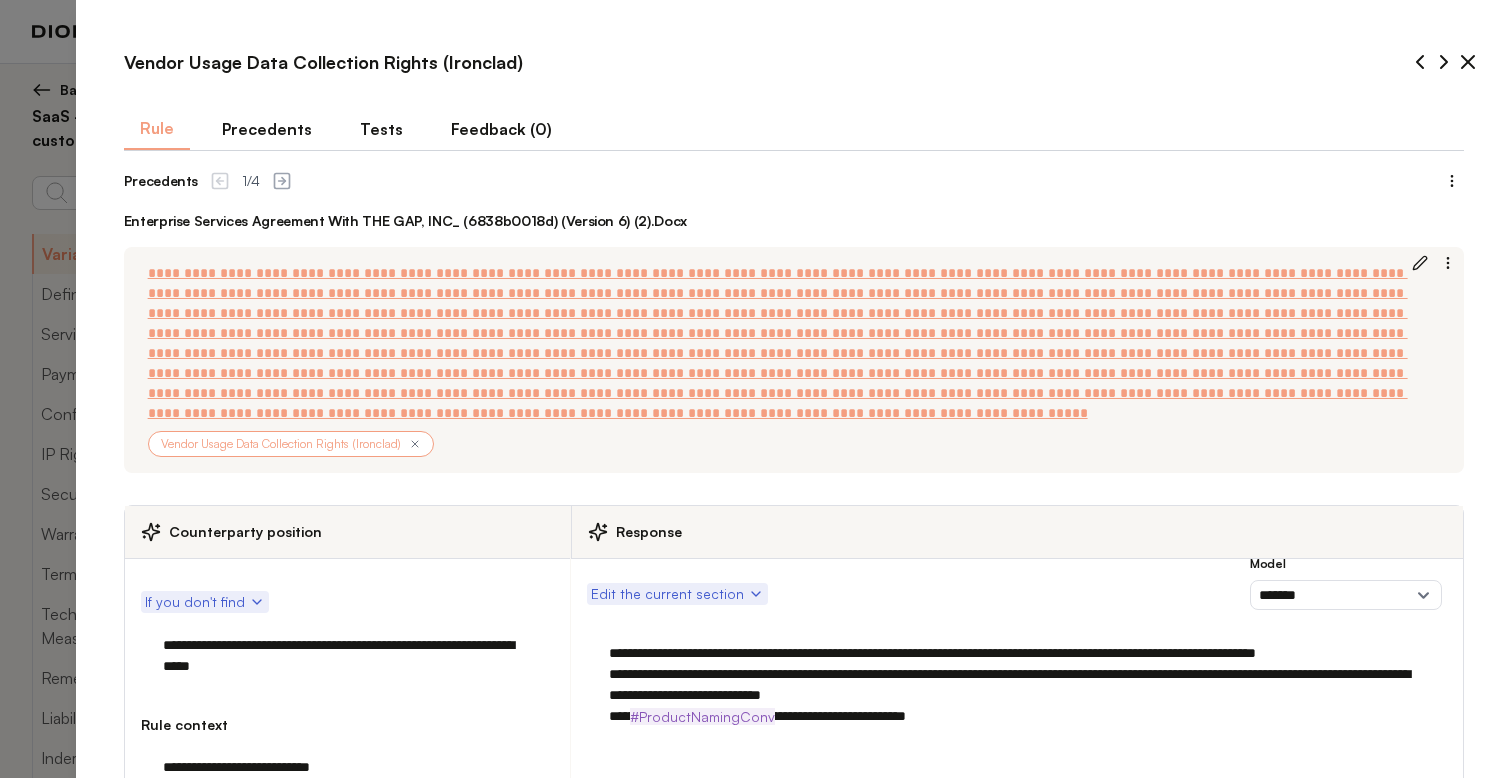drag, startPoint x: 380, startPoint y: 143, endPoint x: 62, endPoint y: 126, distance: 318.45407 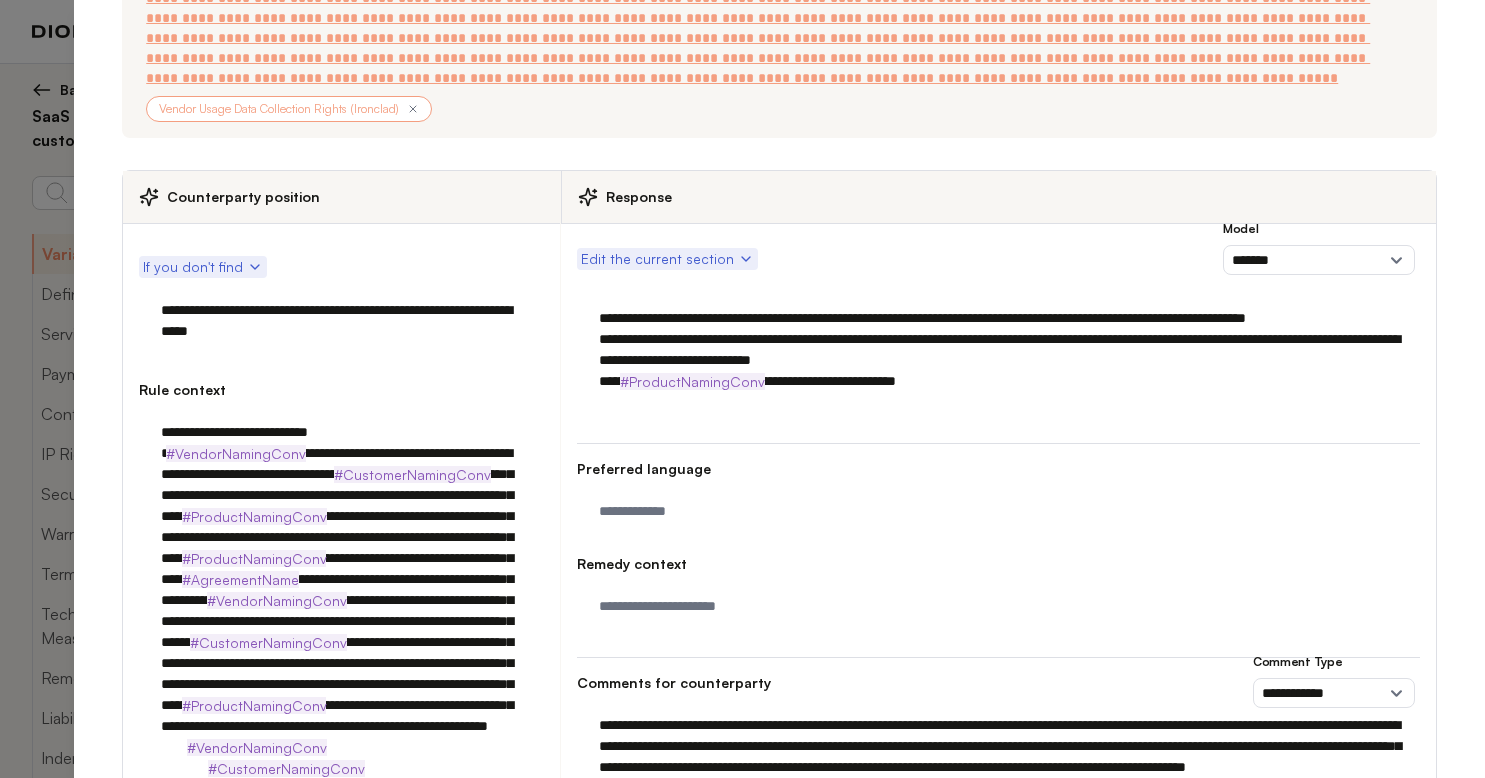 scroll, scrollTop: 692, scrollLeft: 0, axis: vertical 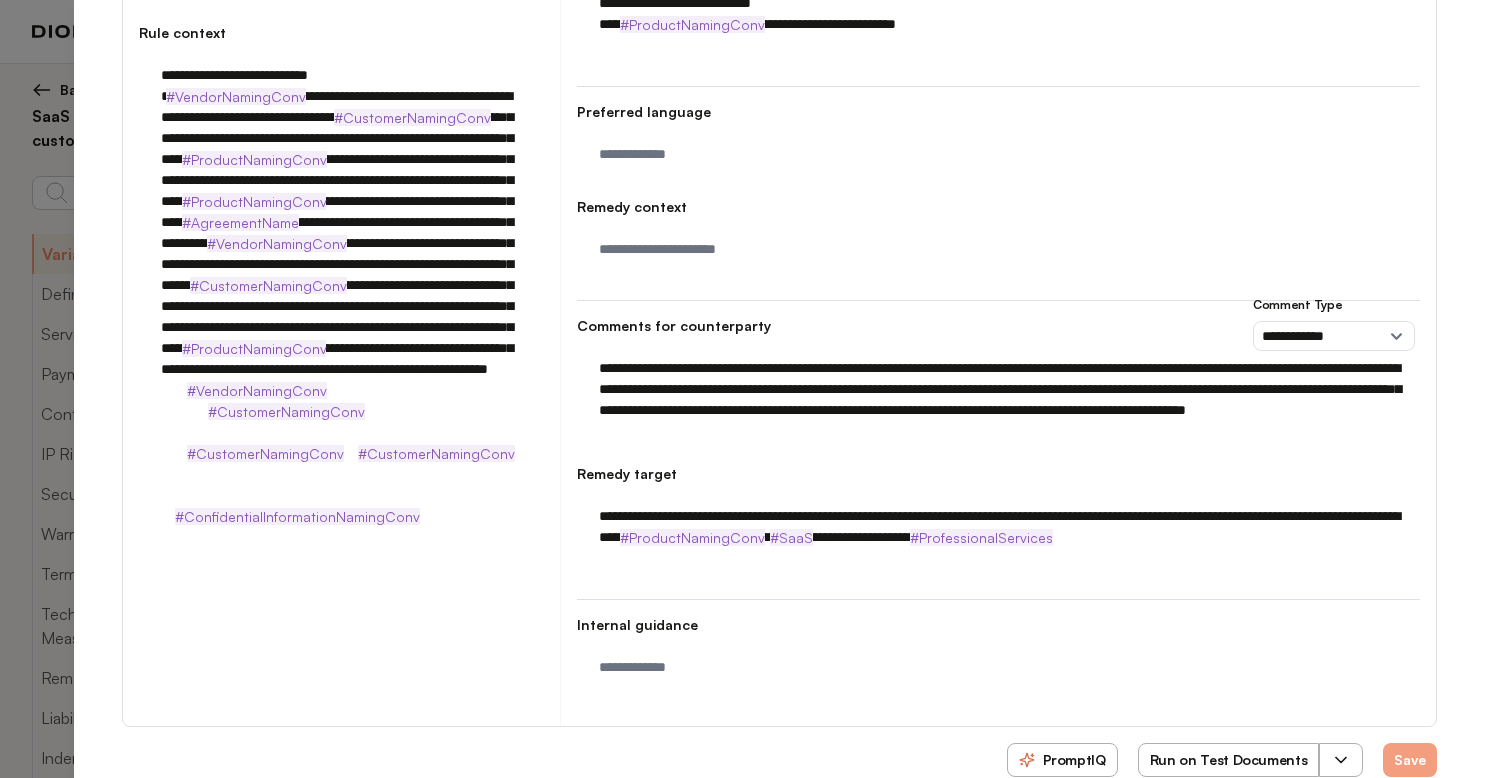 click at bounding box center (1341, 760) 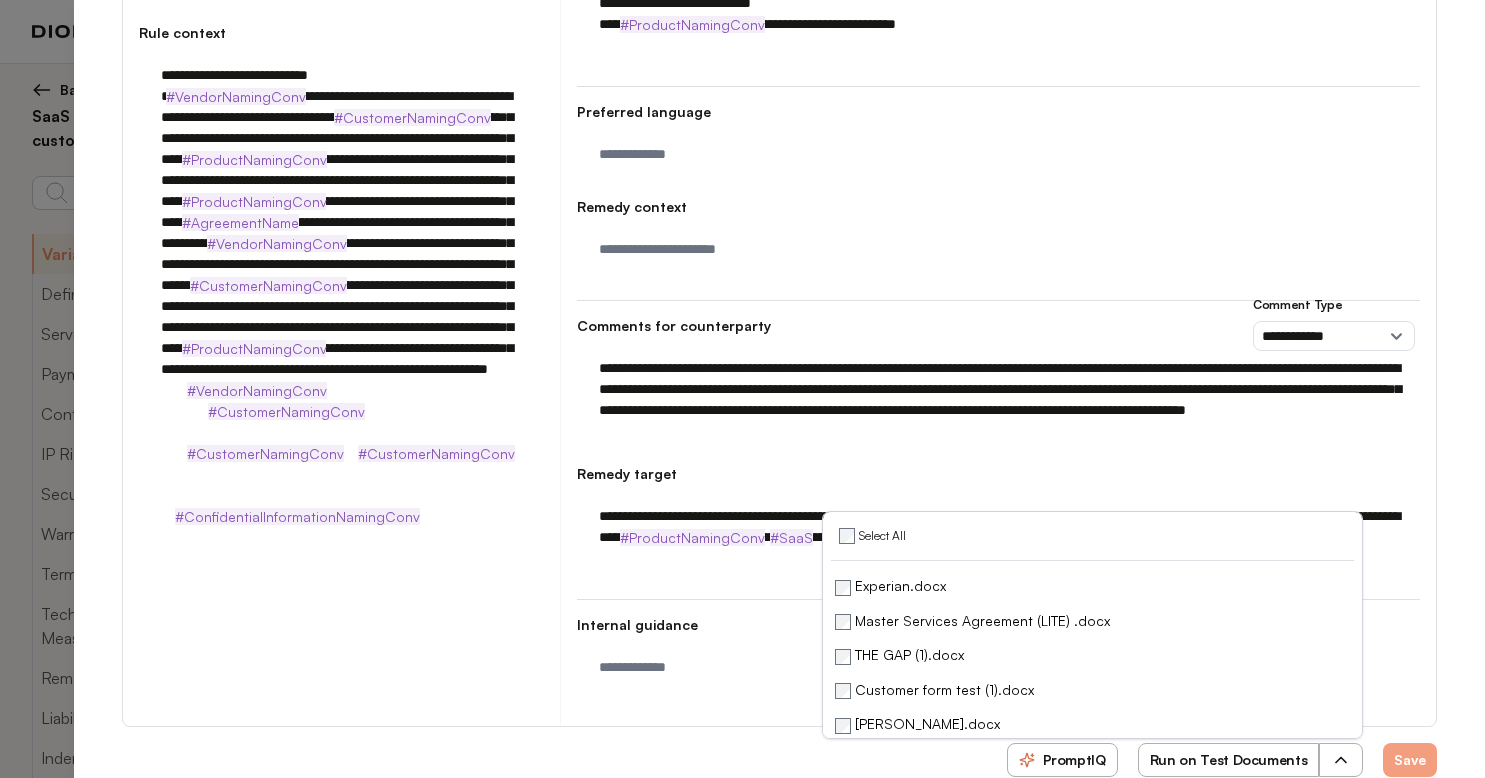 click on "Run on Test Documents" at bounding box center [1229, 760] 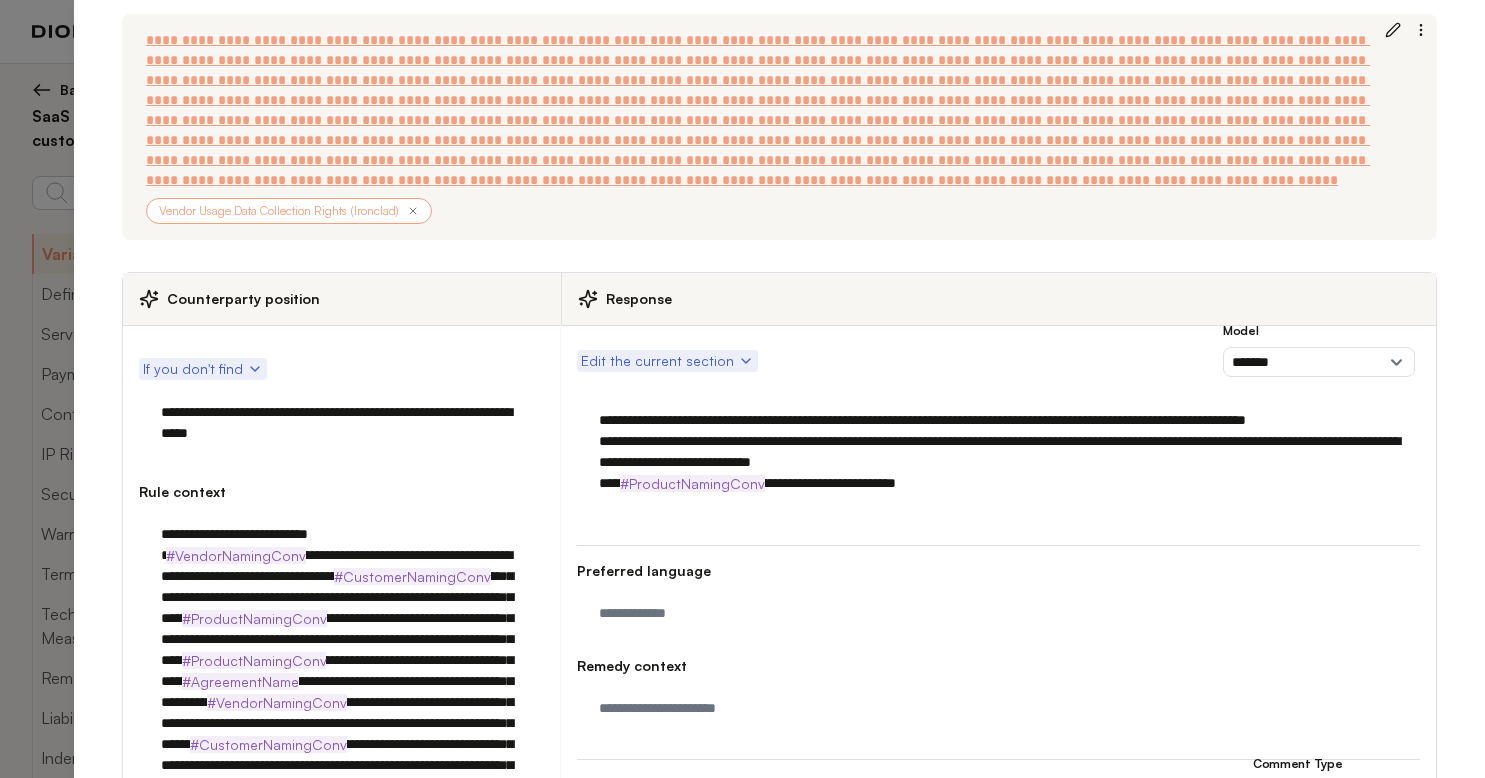 scroll, scrollTop: 0, scrollLeft: 0, axis: both 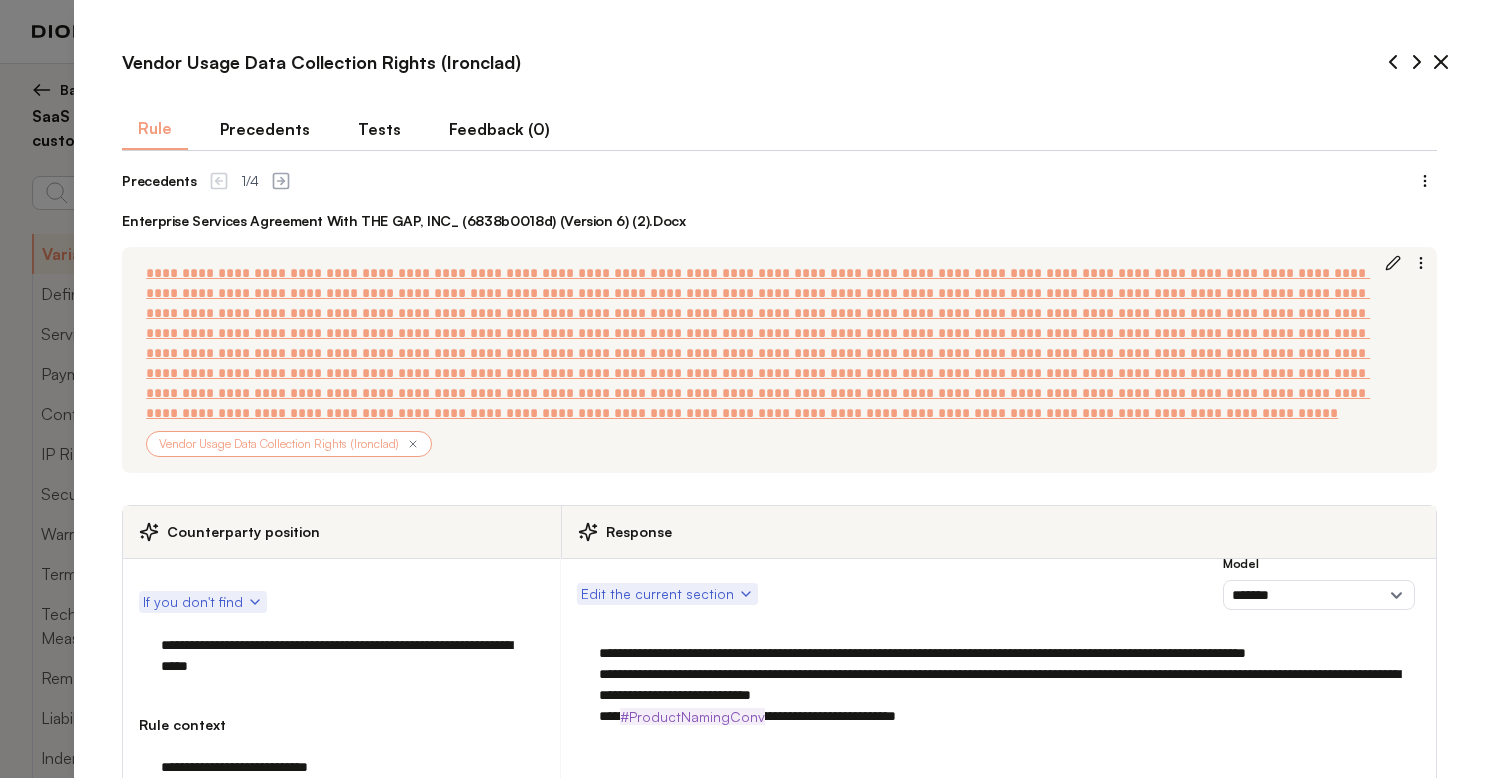 click on "Tests" at bounding box center (379, 129) 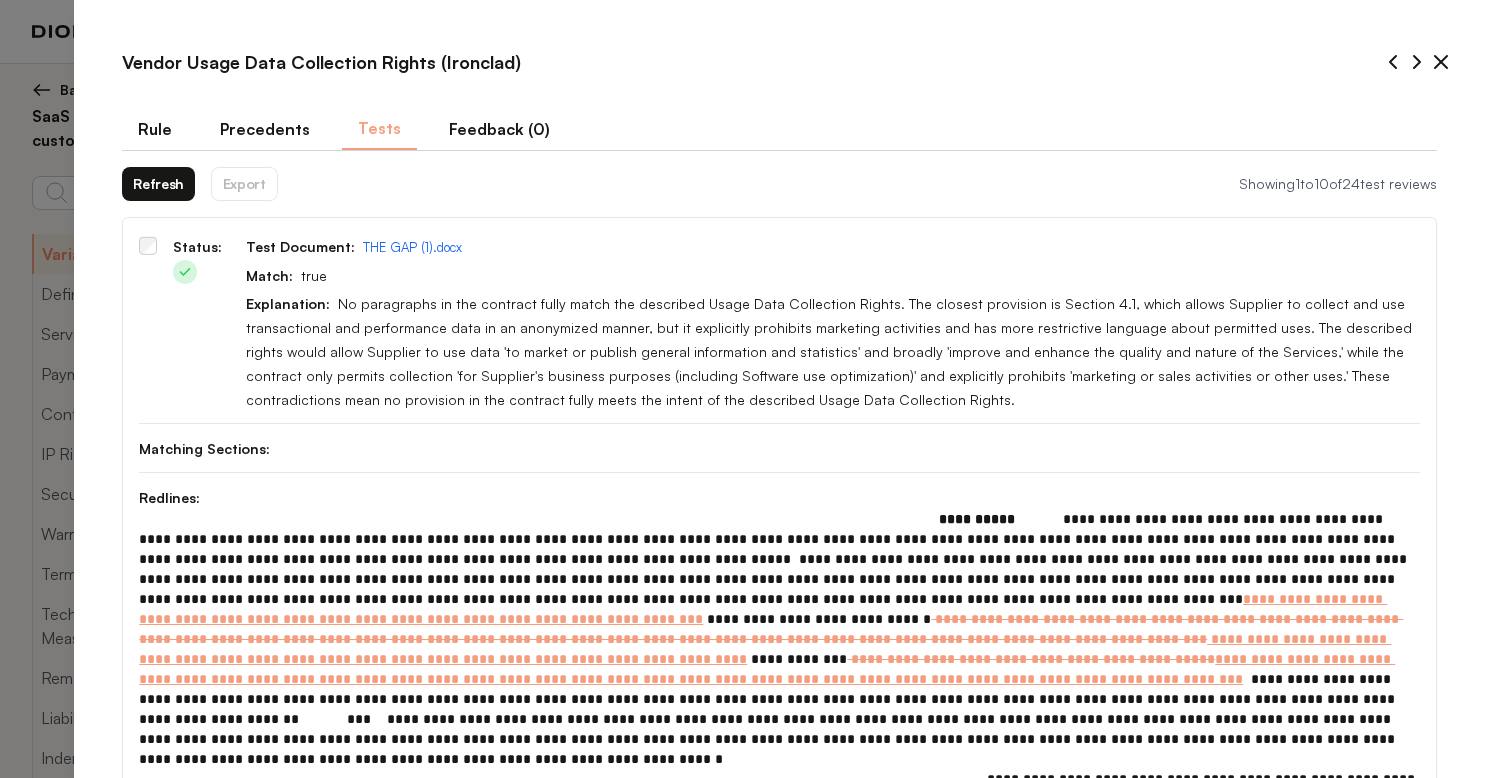 click on "Refresh" at bounding box center [158, 184] 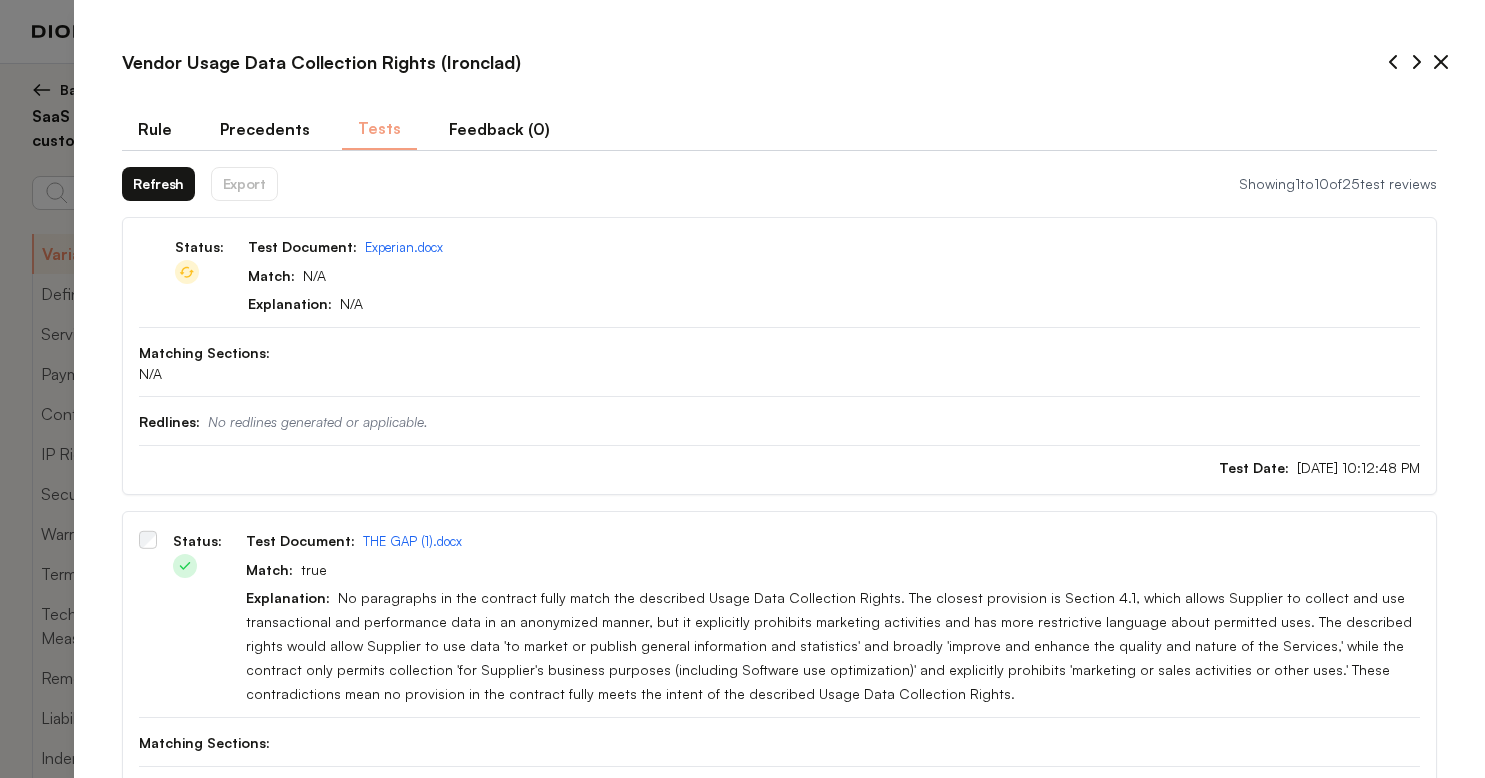click on "Refresh" at bounding box center (158, 184) 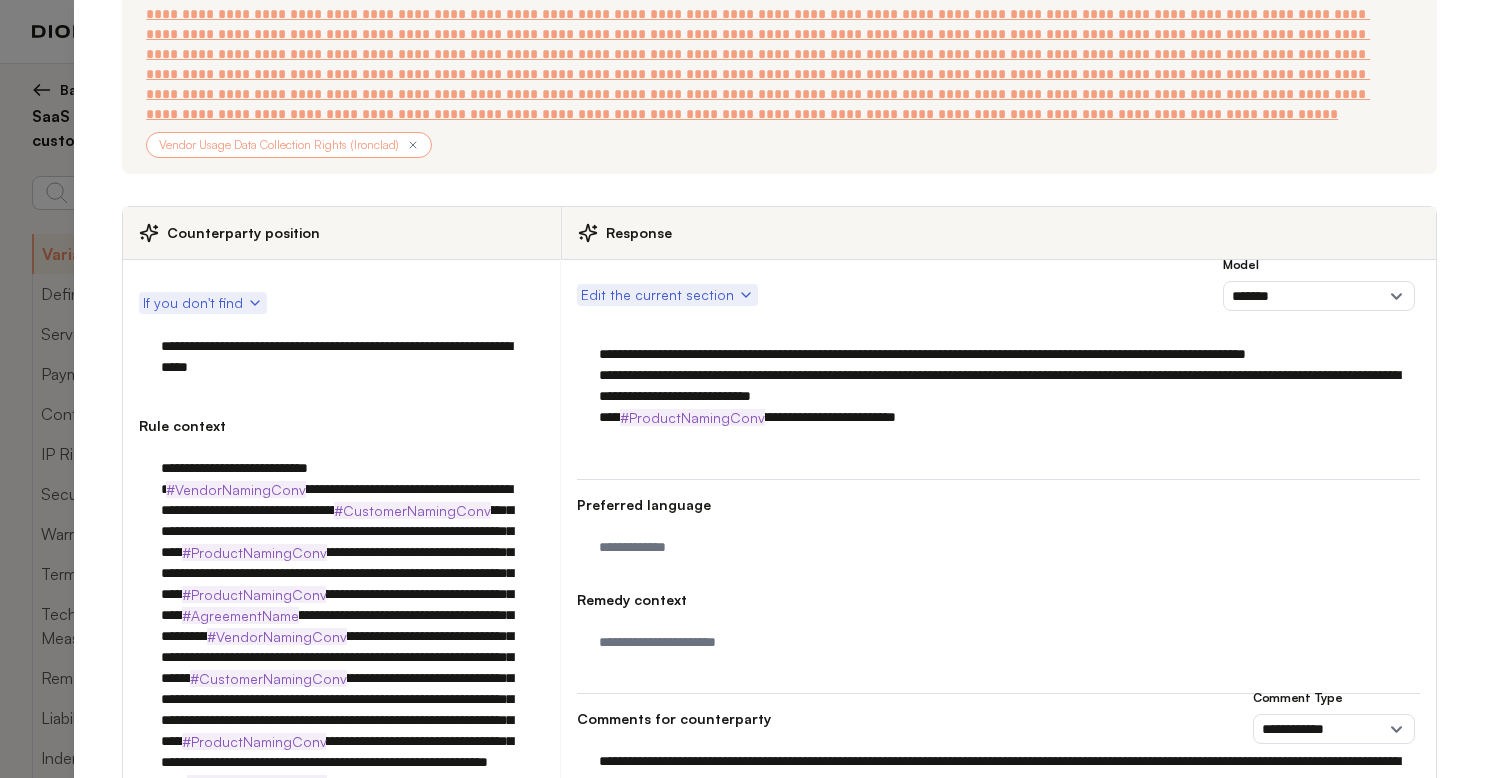 scroll, scrollTop: 0, scrollLeft: 0, axis: both 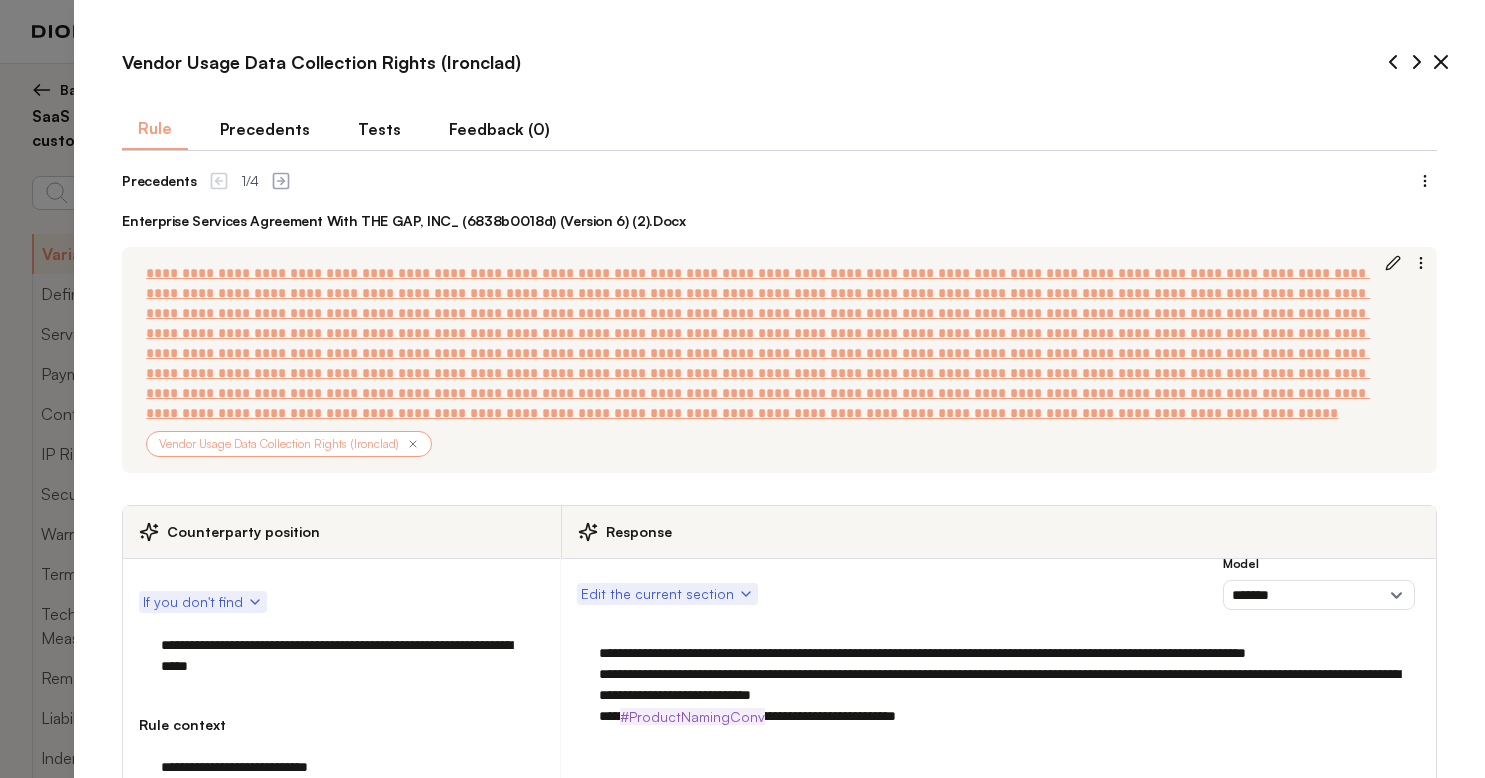 click on "Tests" at bounding box center [379, 129] 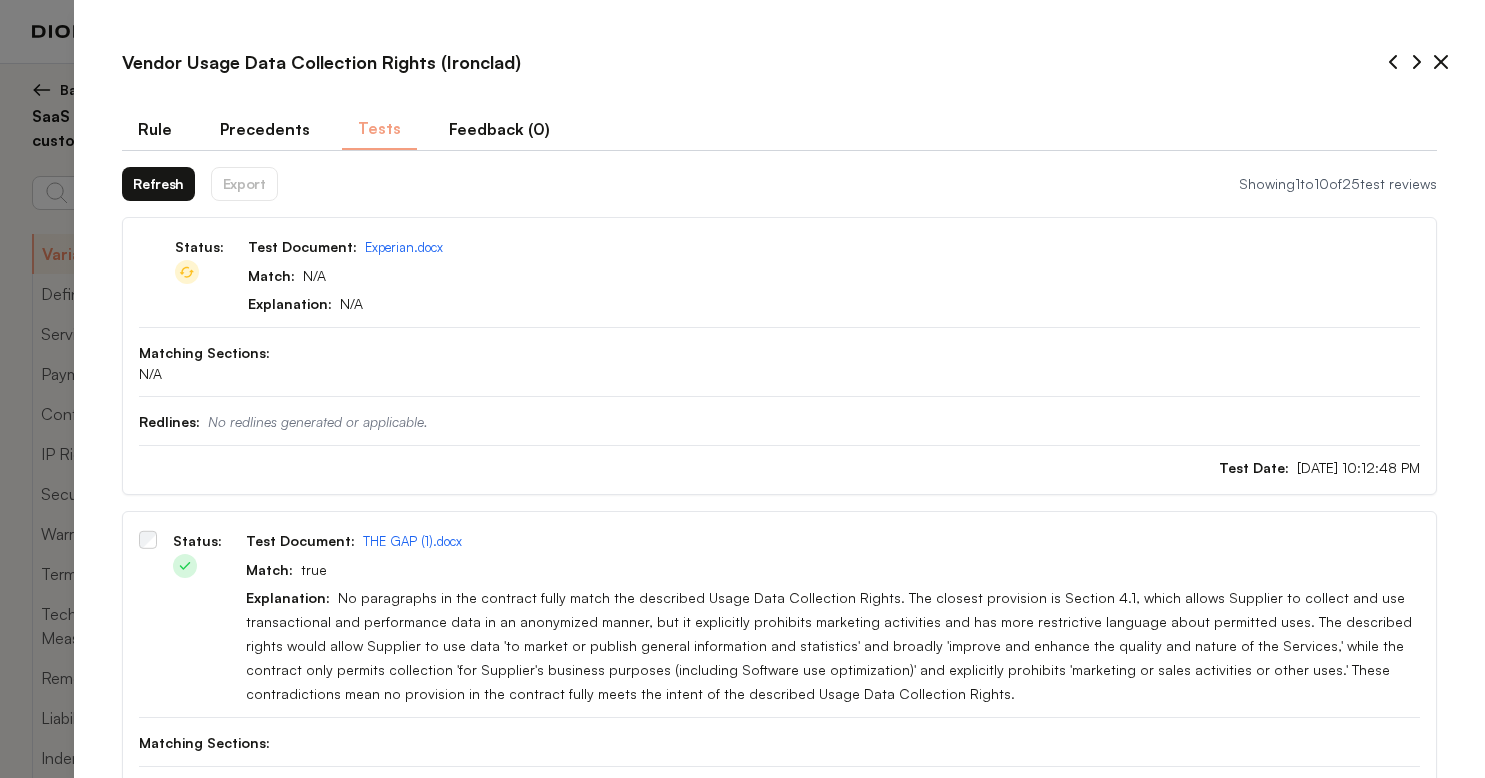 click on "Refresh" at bounding box center (158, 184) 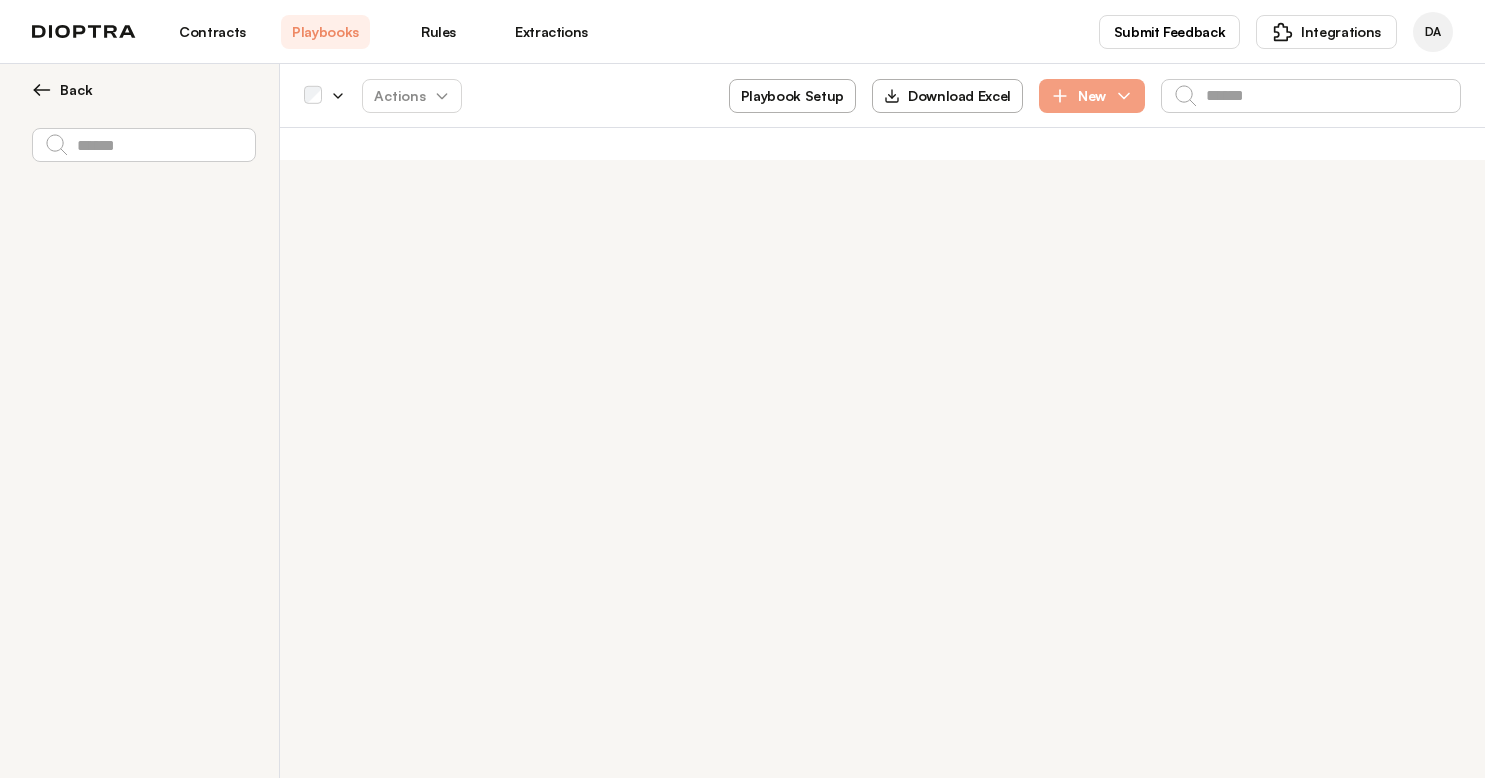 scroll, scrollTop: 0, scrollLeft: 0, axis: both 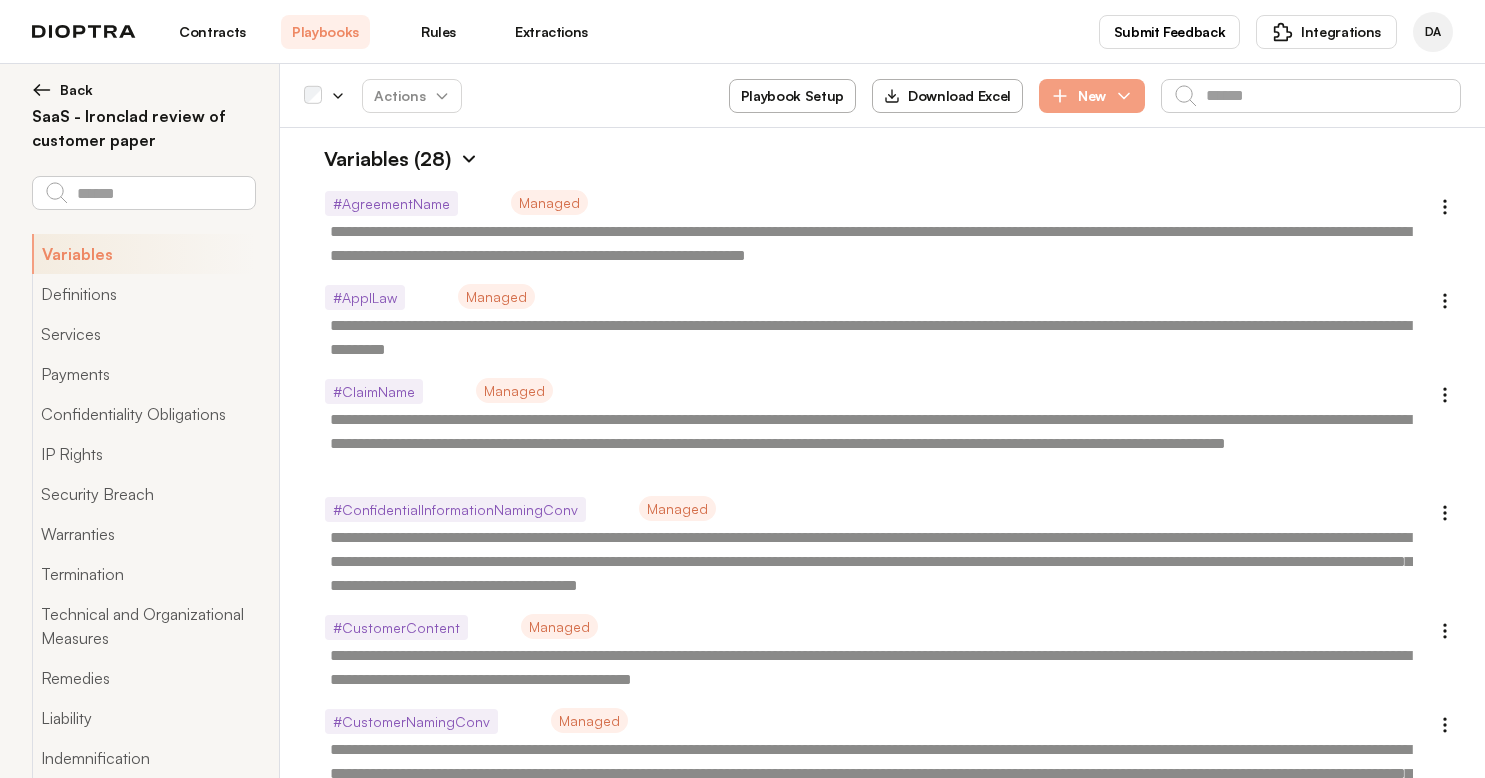 click at bounding box center [469, 159] 